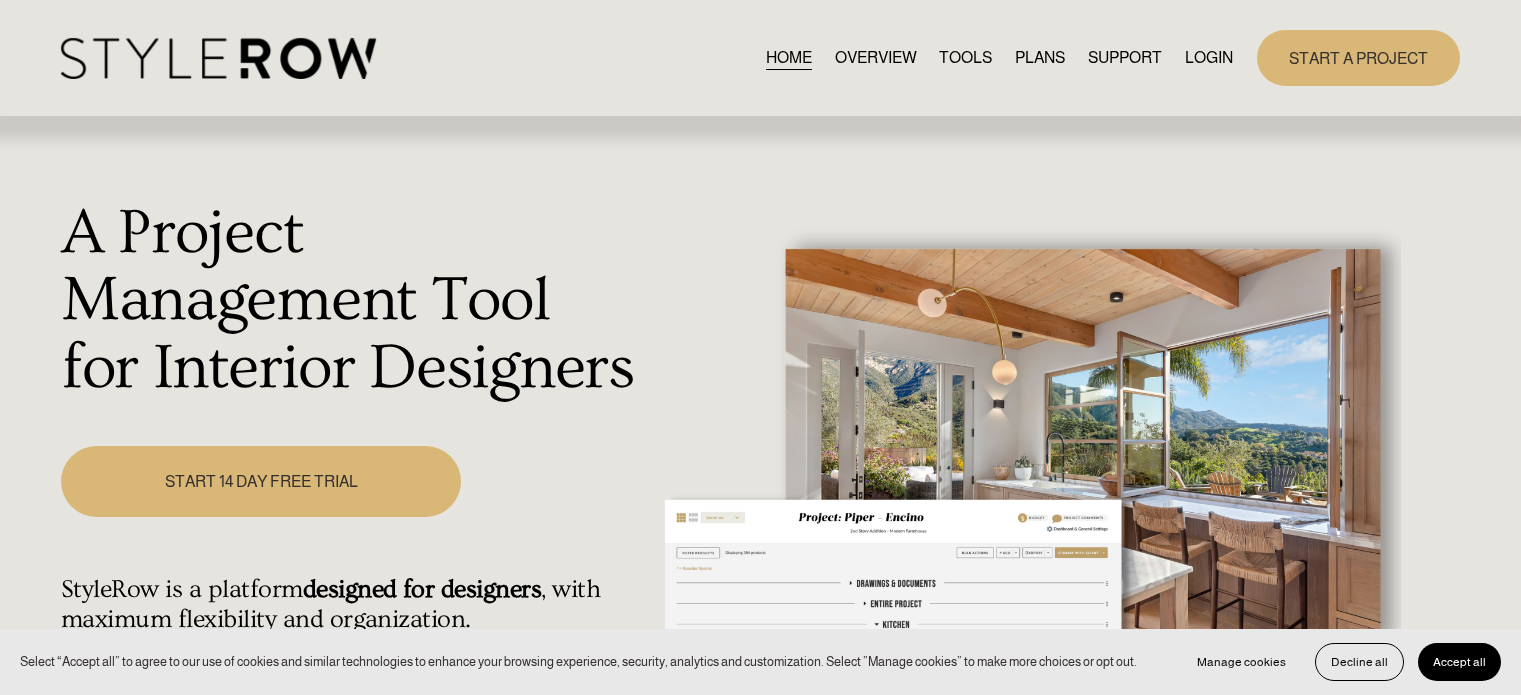 scroll, scrollTop: 0, scrollLeft: 0, axis: both 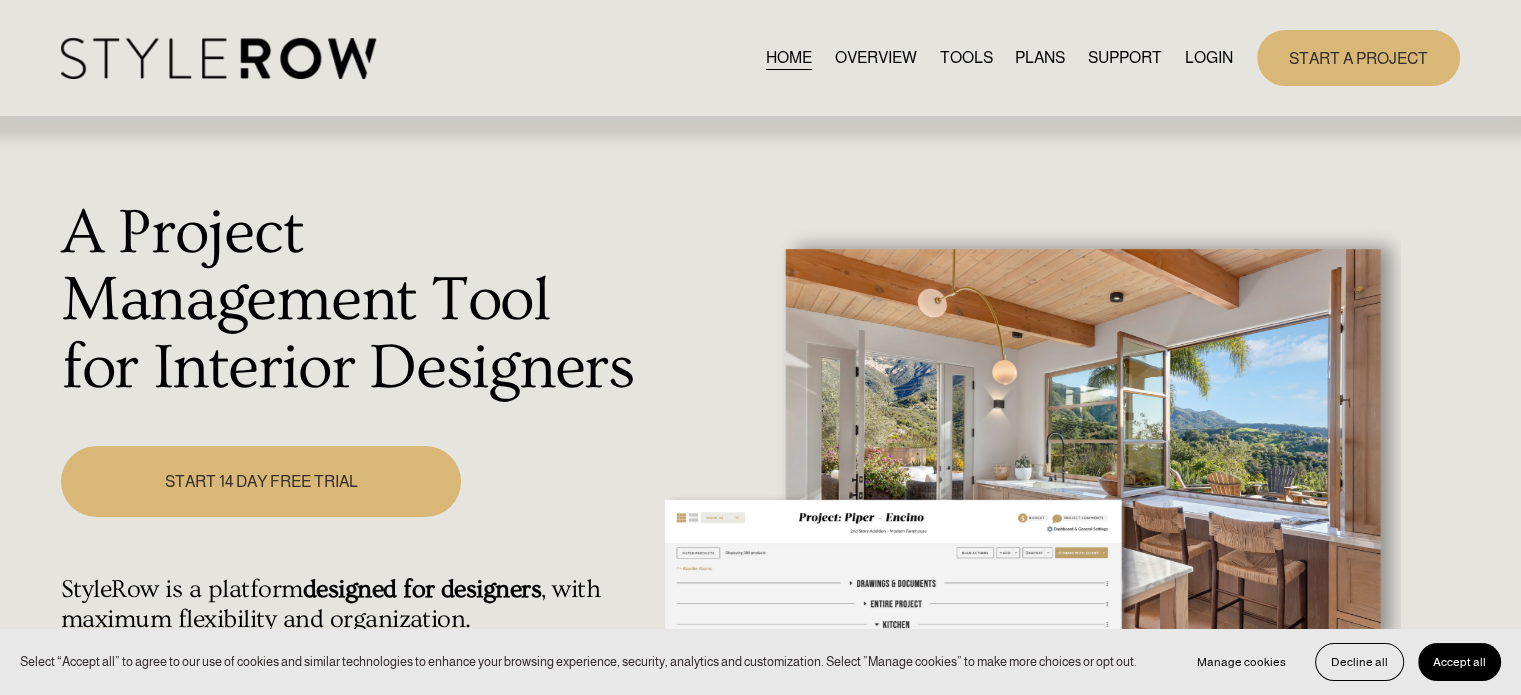 click on "LOGIN" at bounding box center (1209, 57) 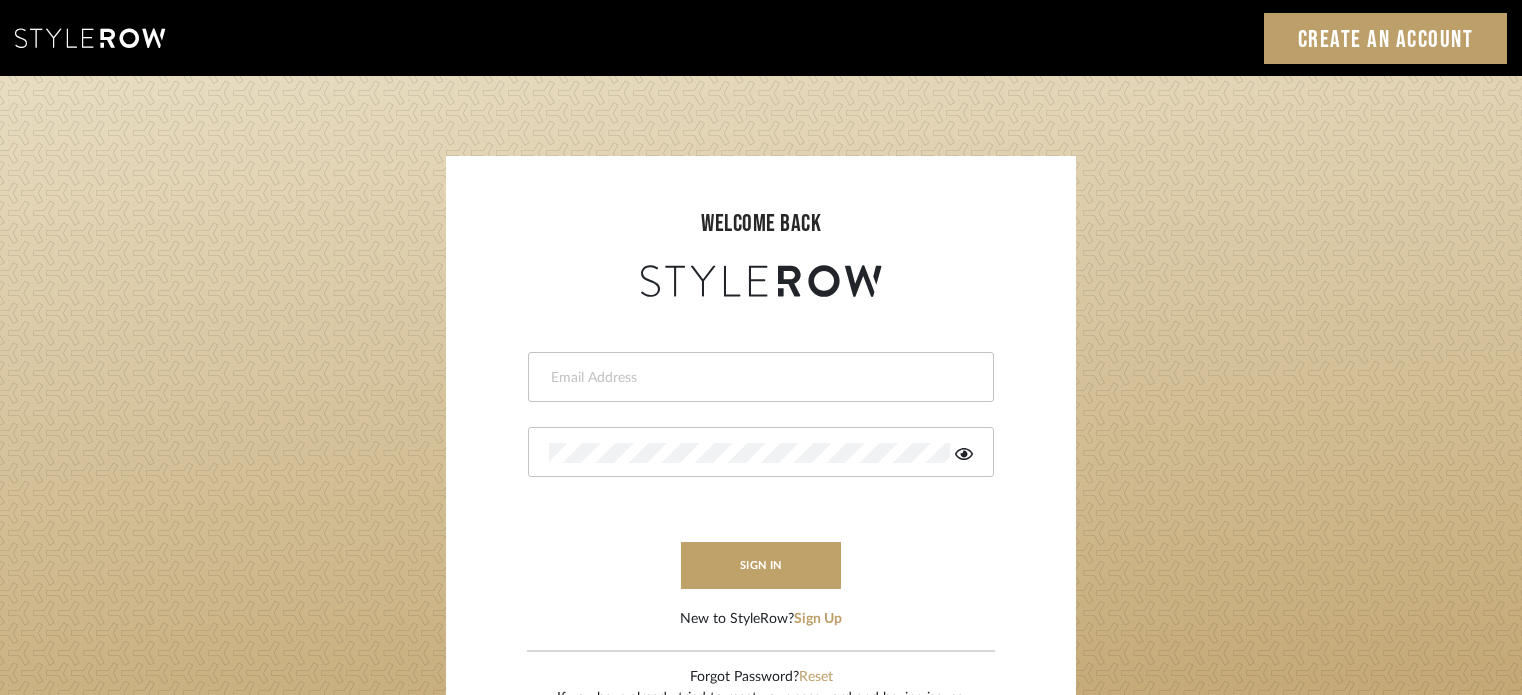 scroll, scrollTop: 0, scrollLeft: 0, axis: both 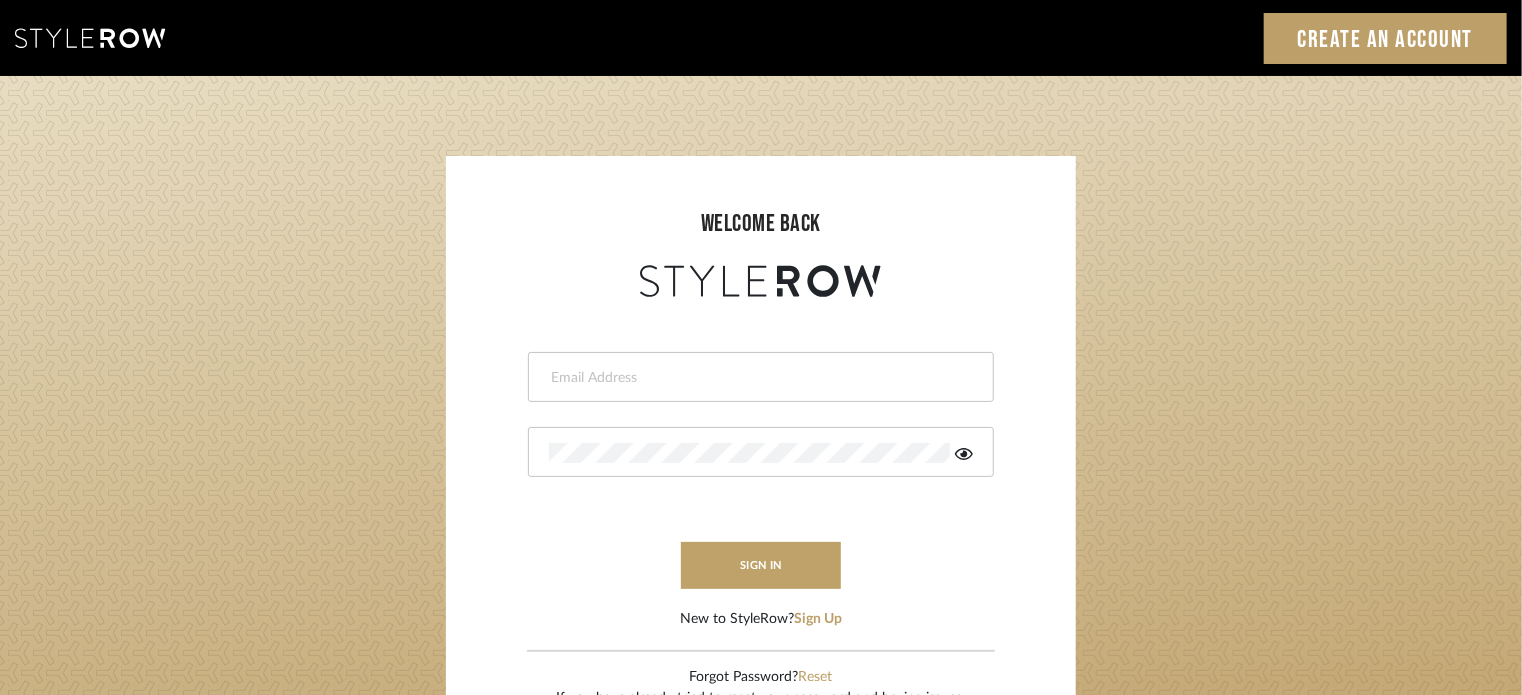 click at bounding box center (758, 378) 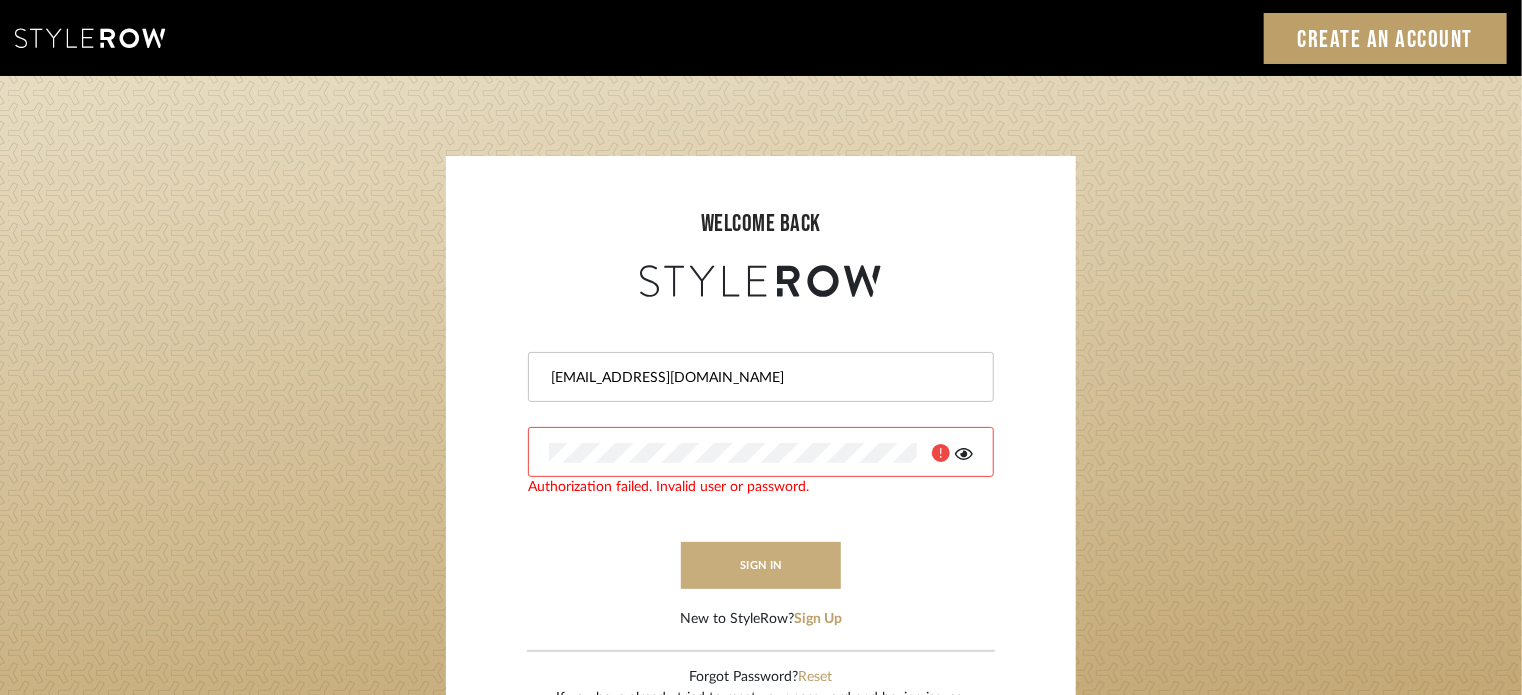click on "sign in" at bounding box center (761, 565) 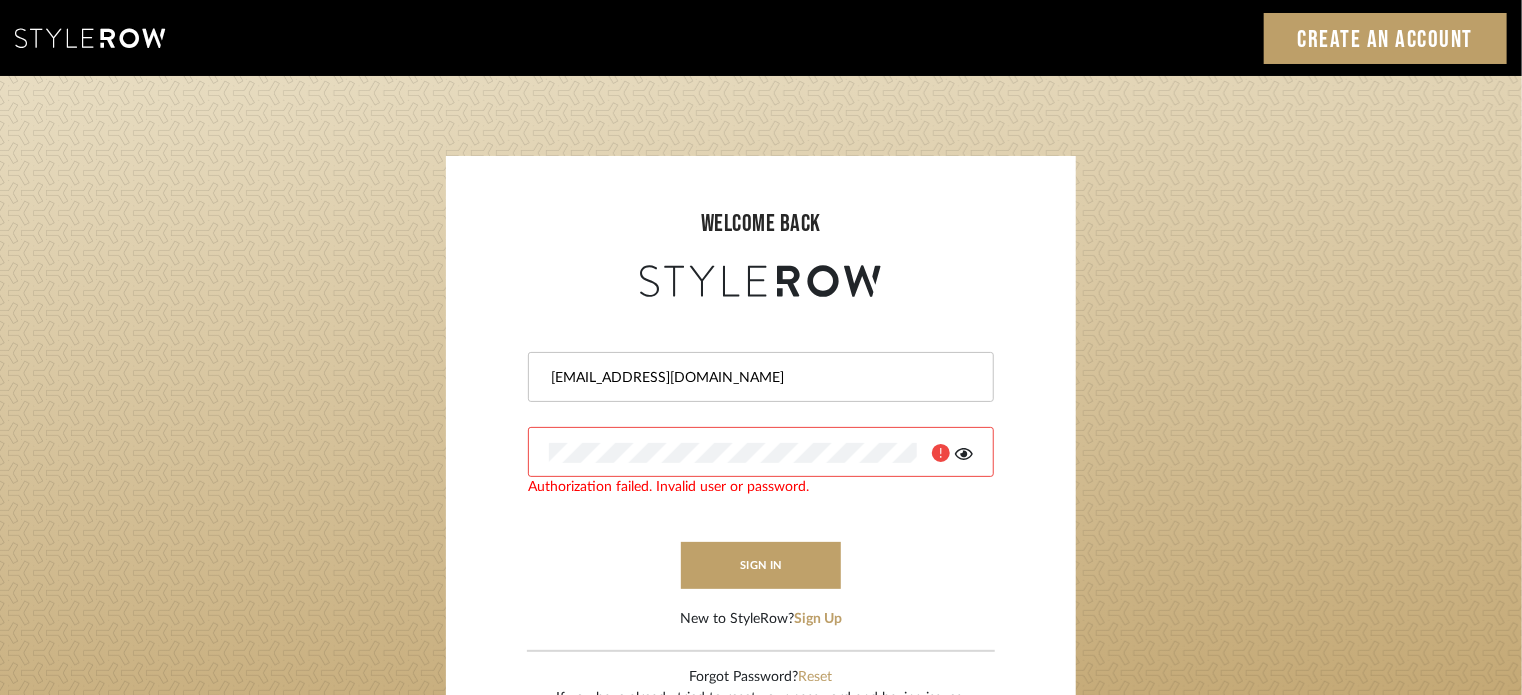 click 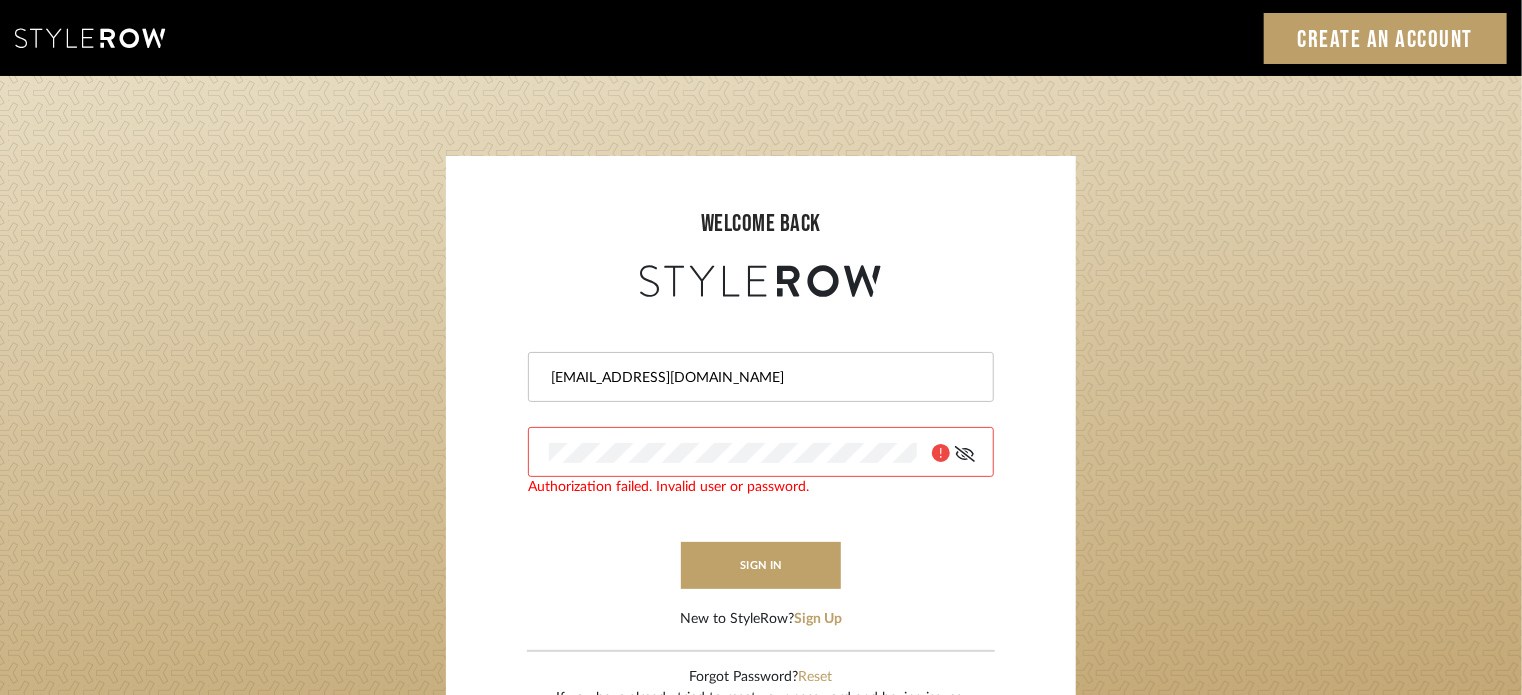 click 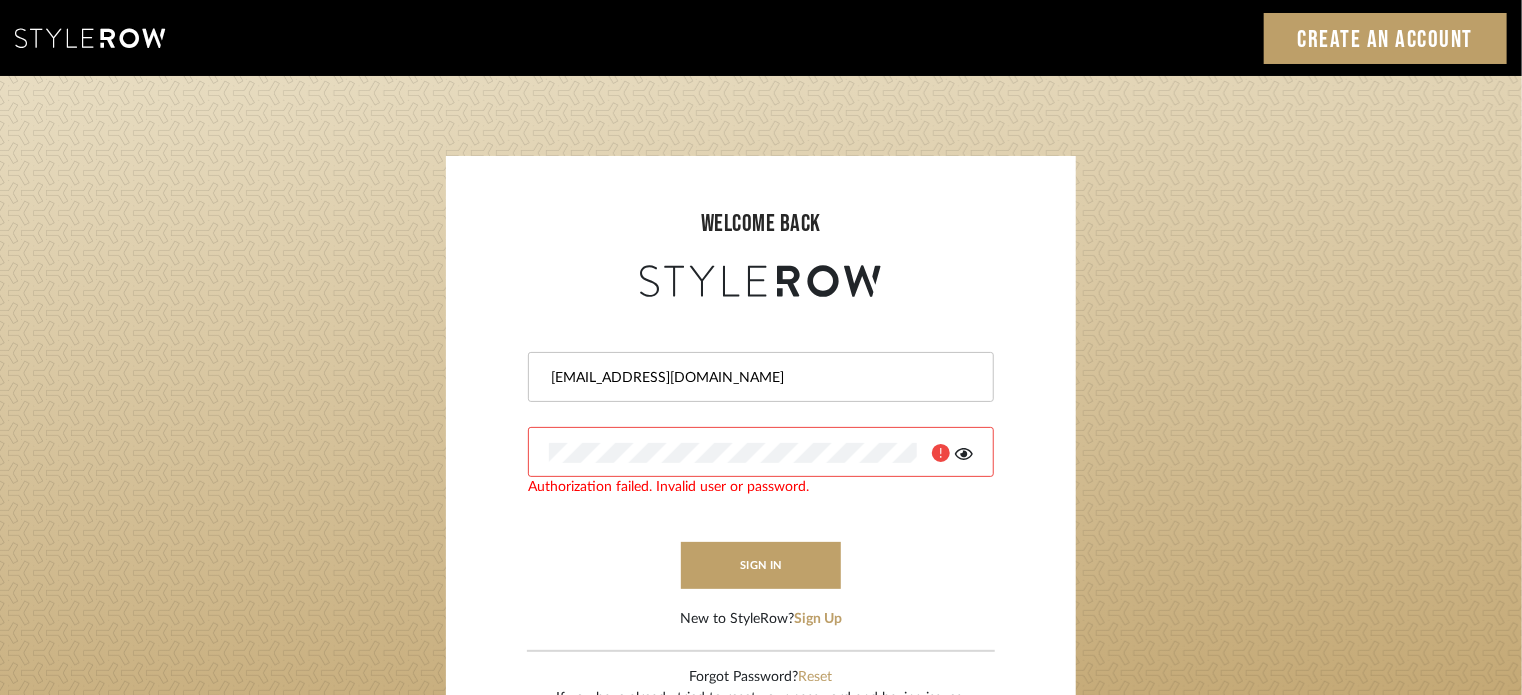 click 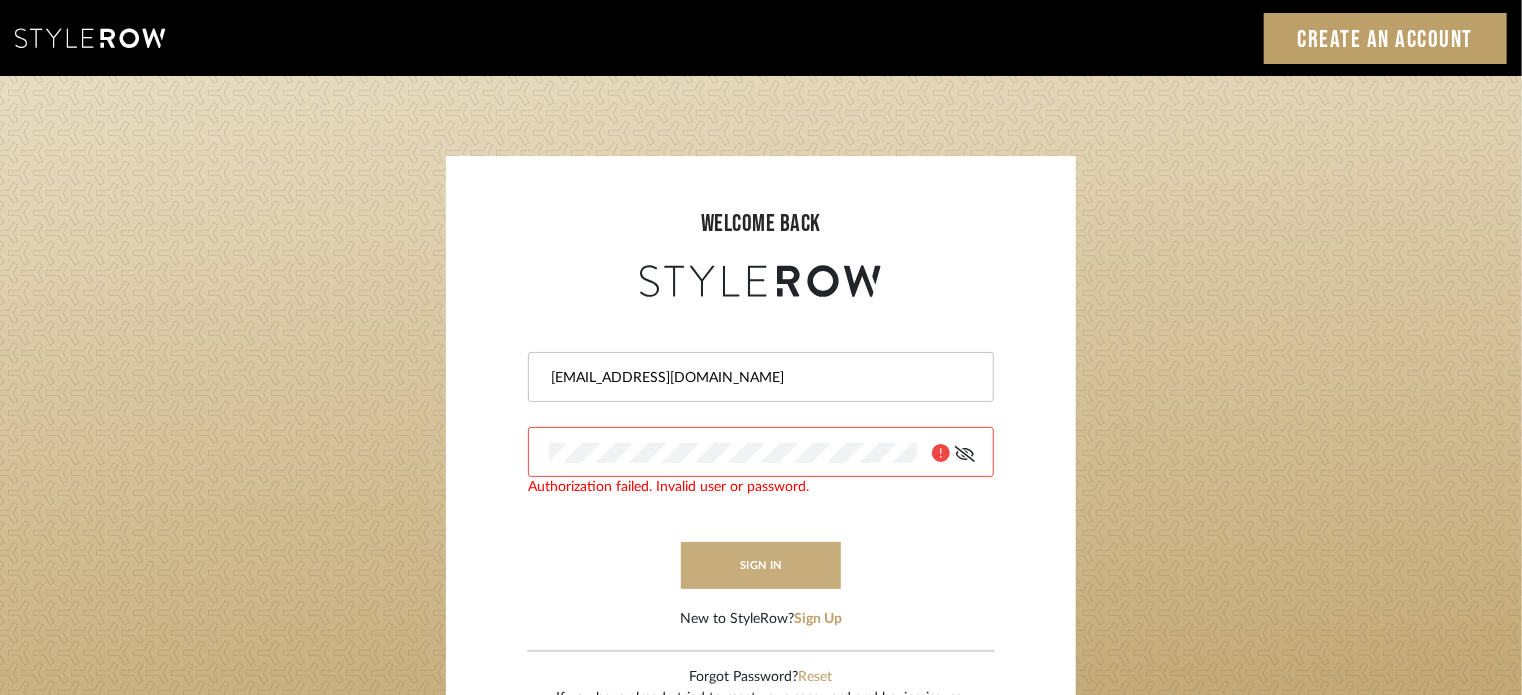 click on "sign in" at bounding box center [761, 565] 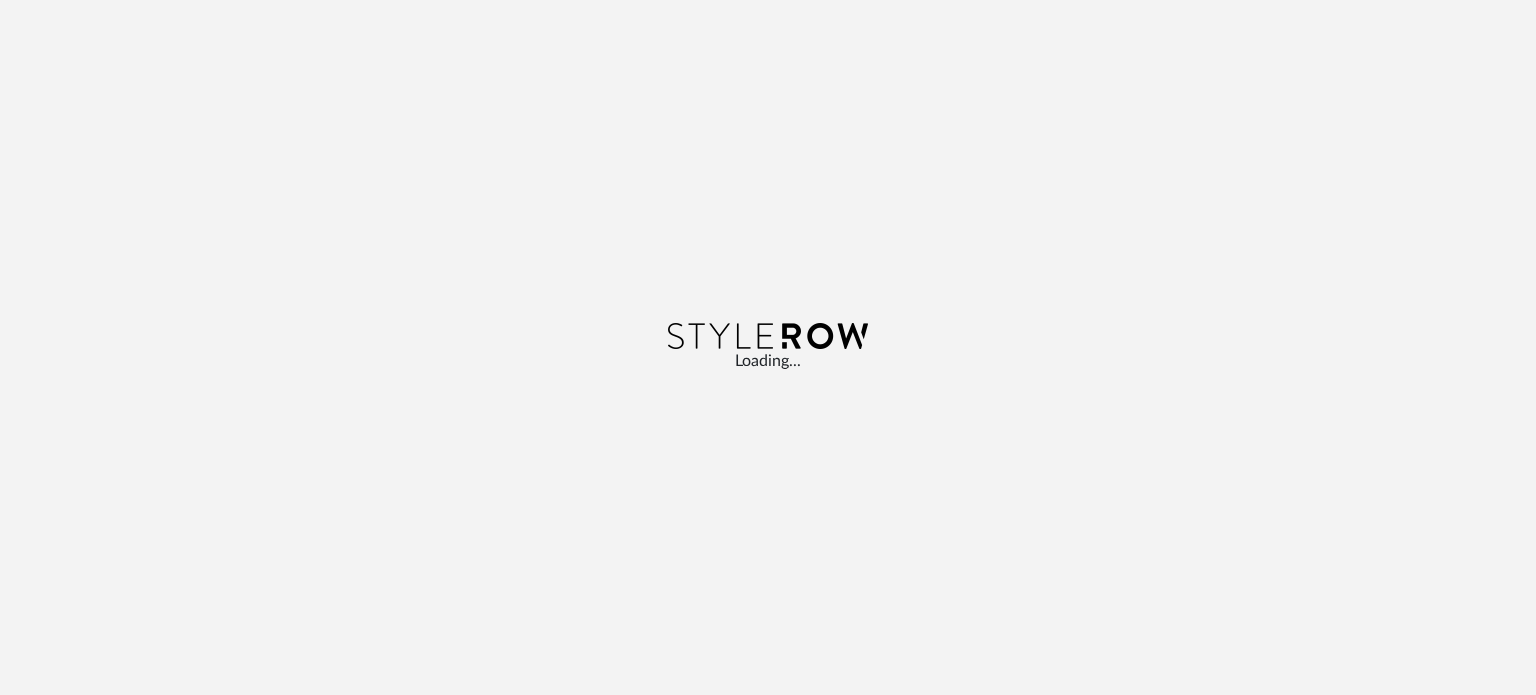 scroll, scrollTop: 0, scrollLeft: 0, axis: both 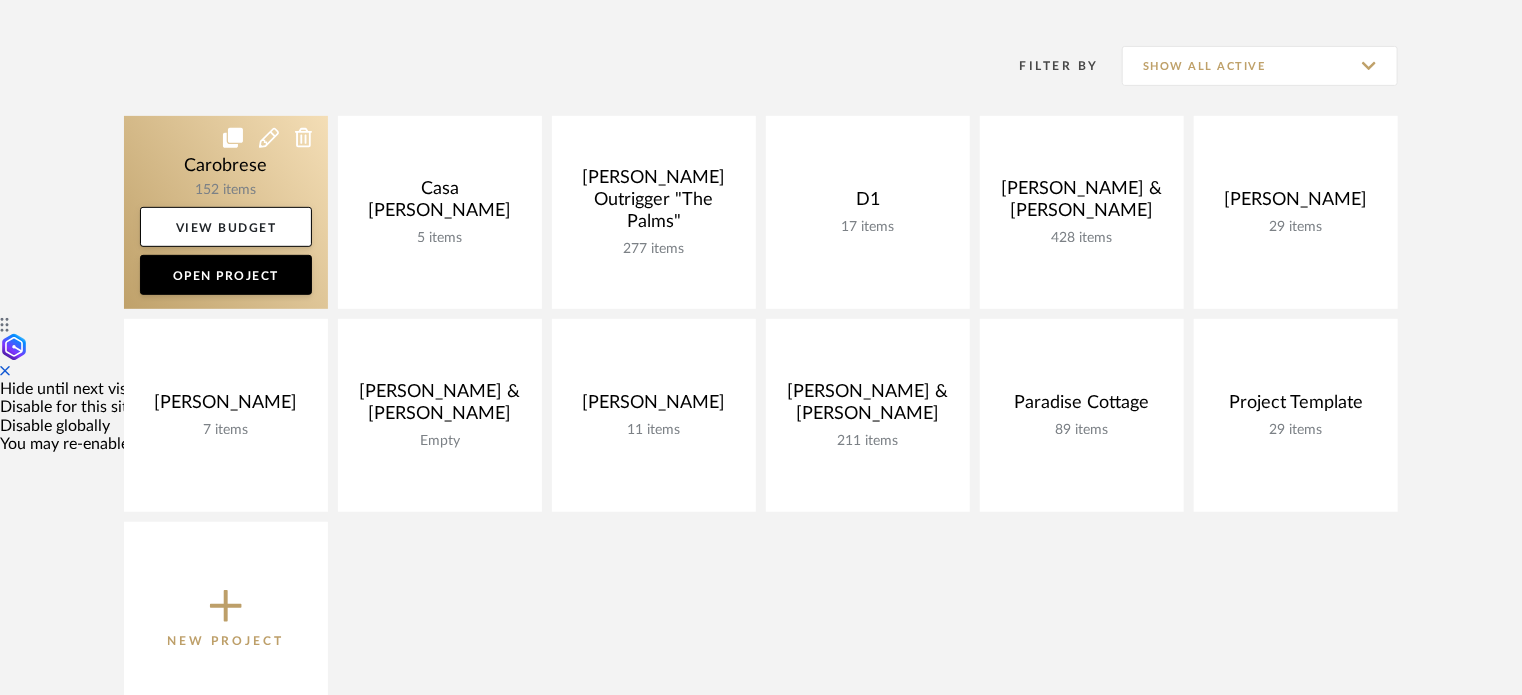 click 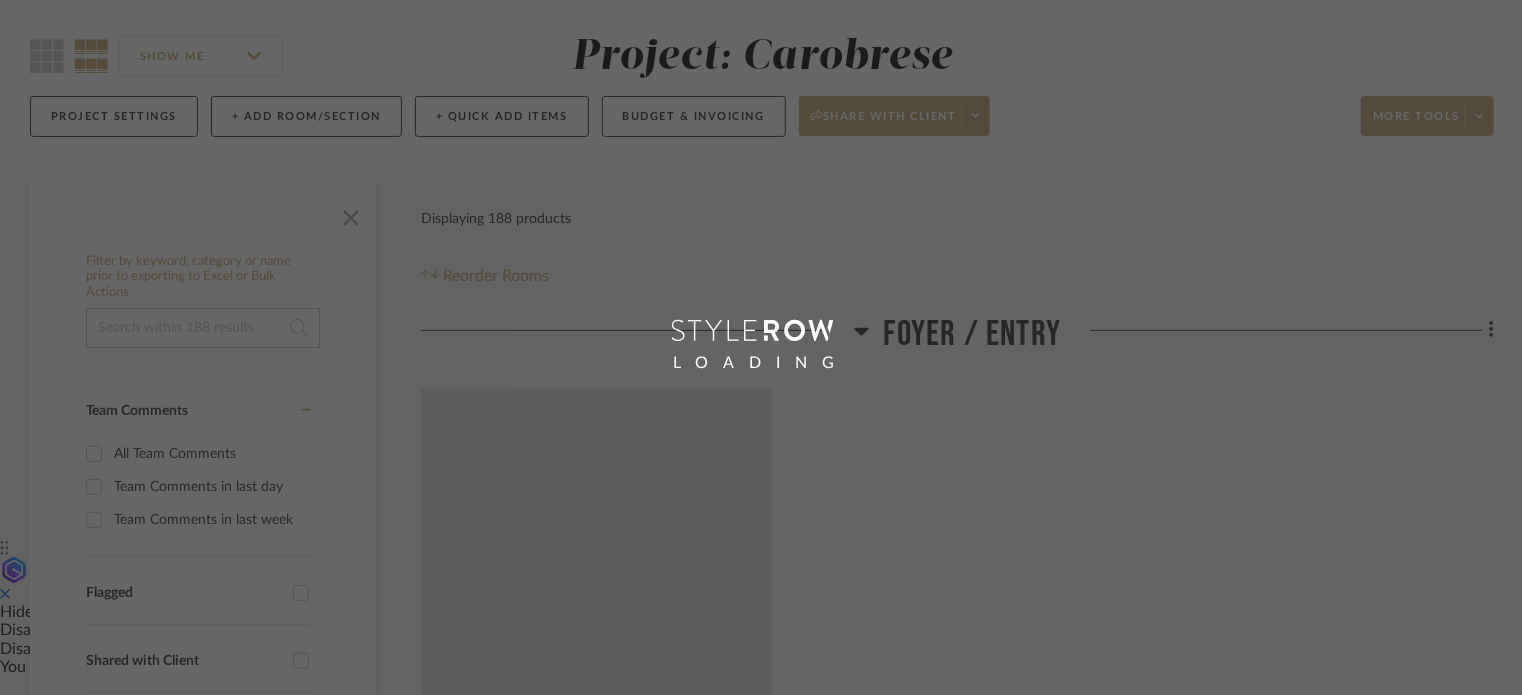 scroll, scrollTop: 0, scrollLeft: 0, axis: both 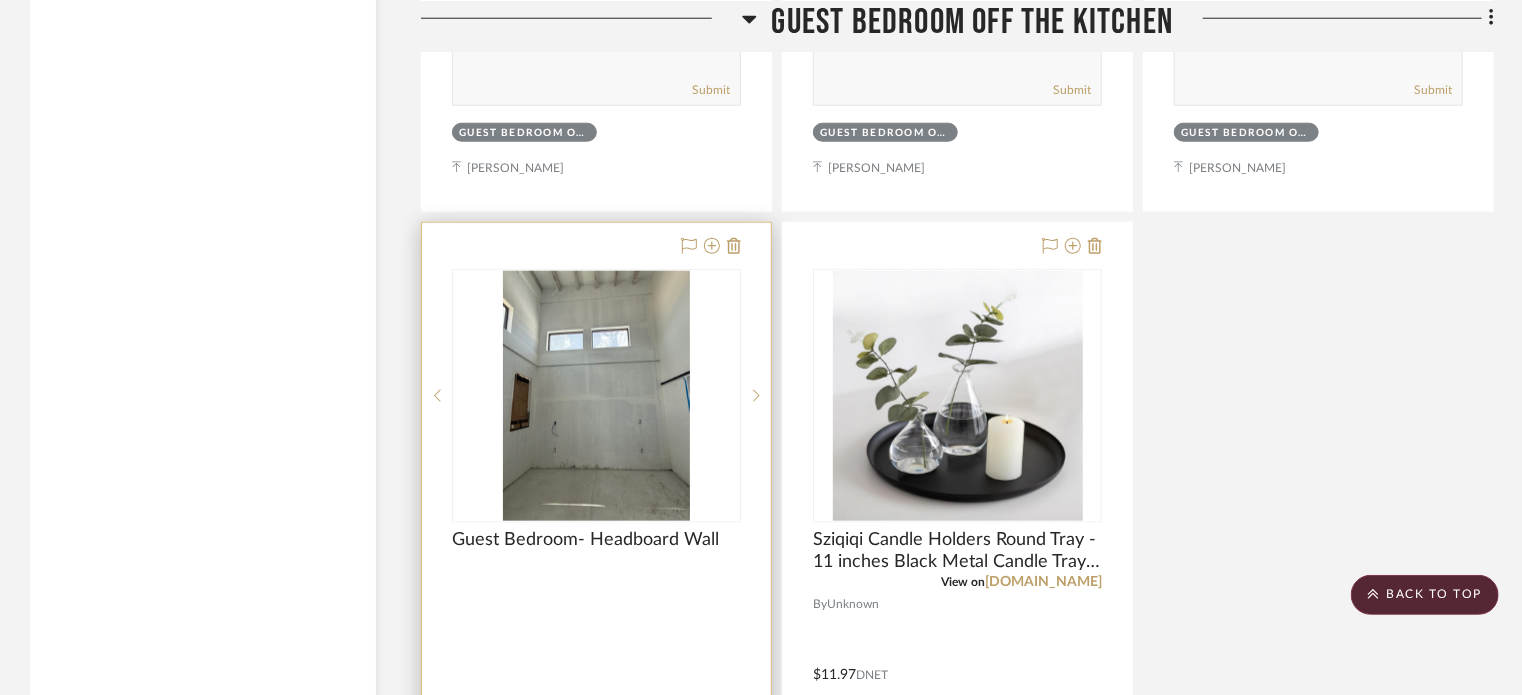click at bounding box center (597, 396) 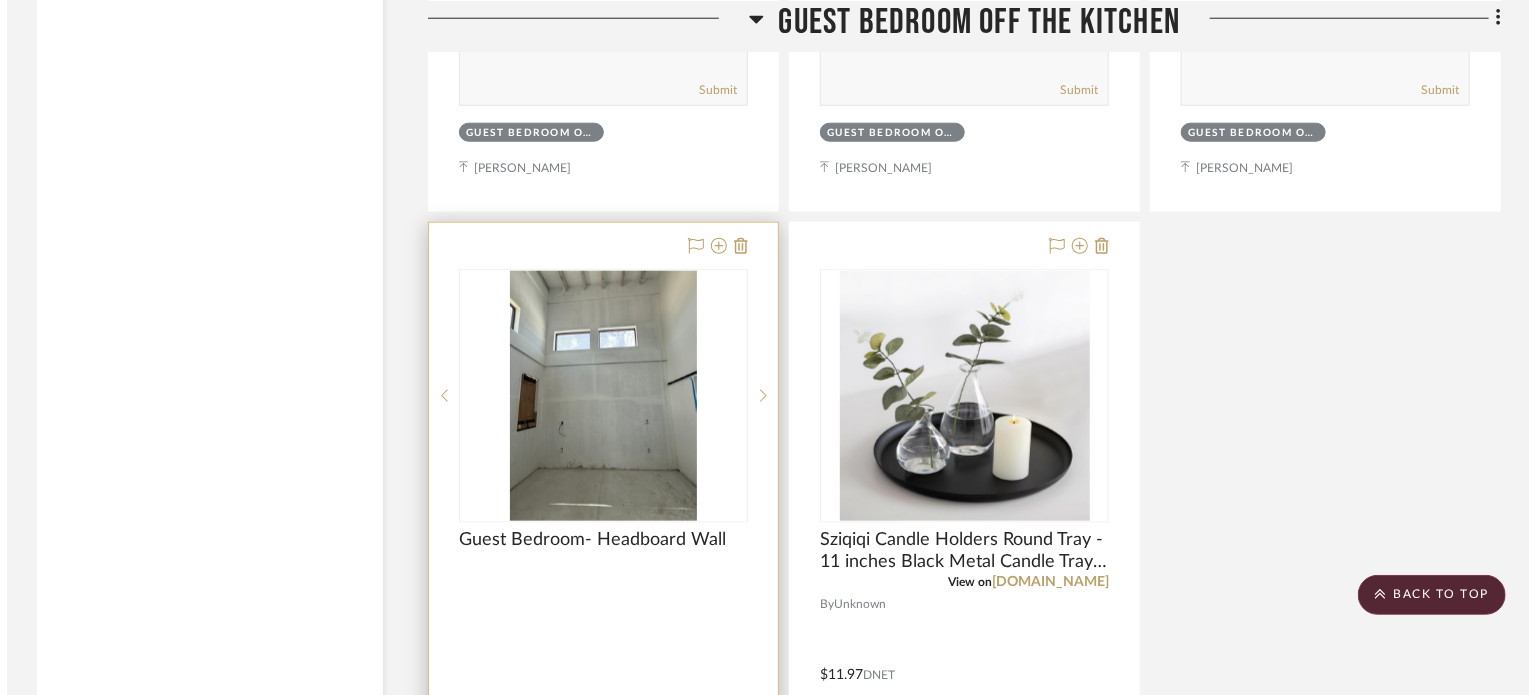 scroll, scrollTop: 0, scrollLeft: 0, axis: both 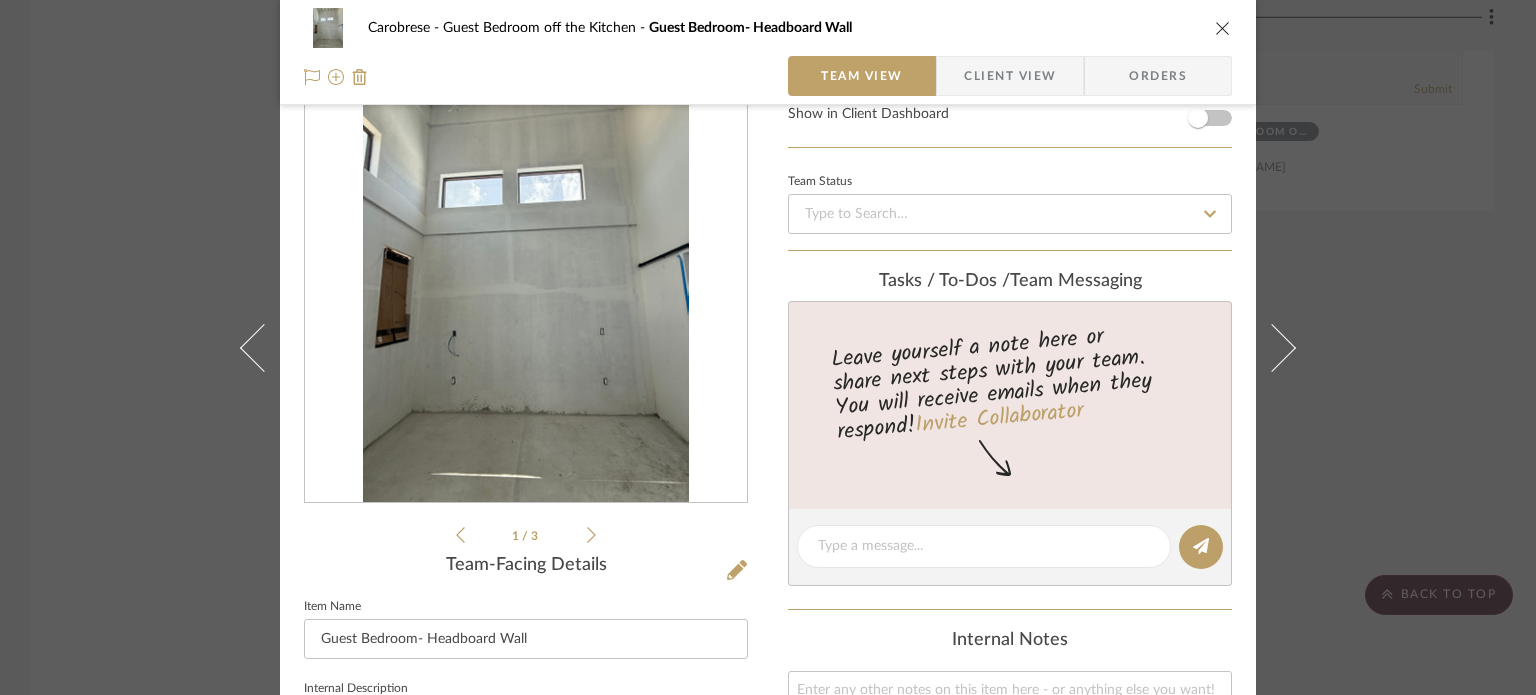 click on "1 / 3" at bounding box center [526, 535] 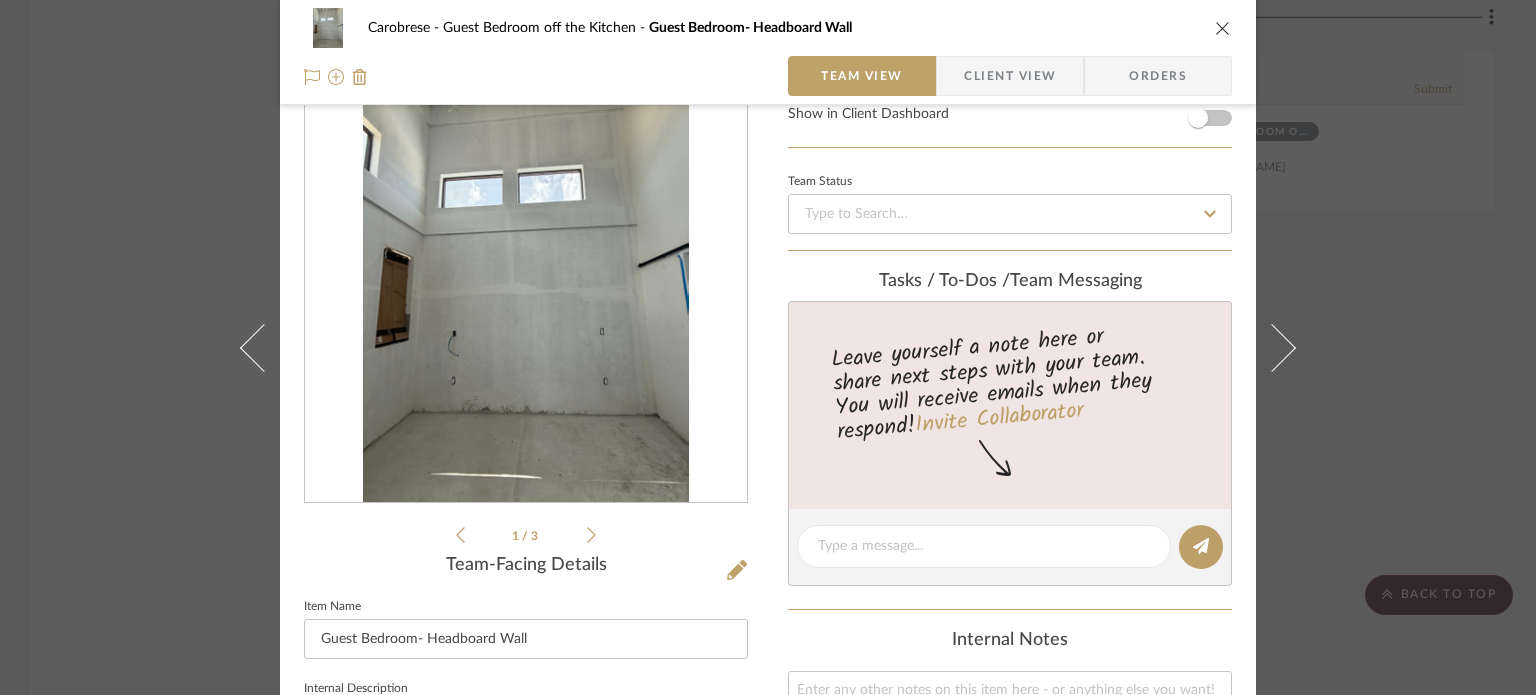 click 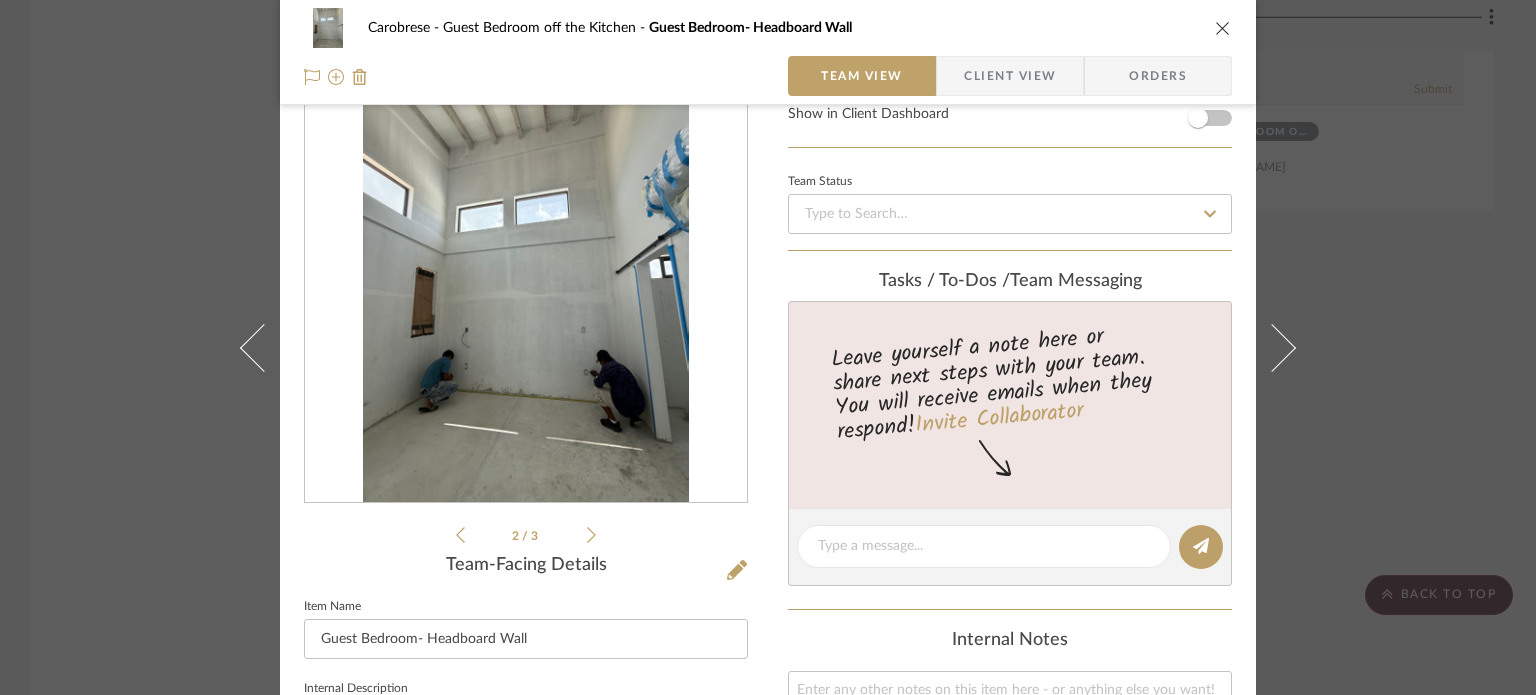 click 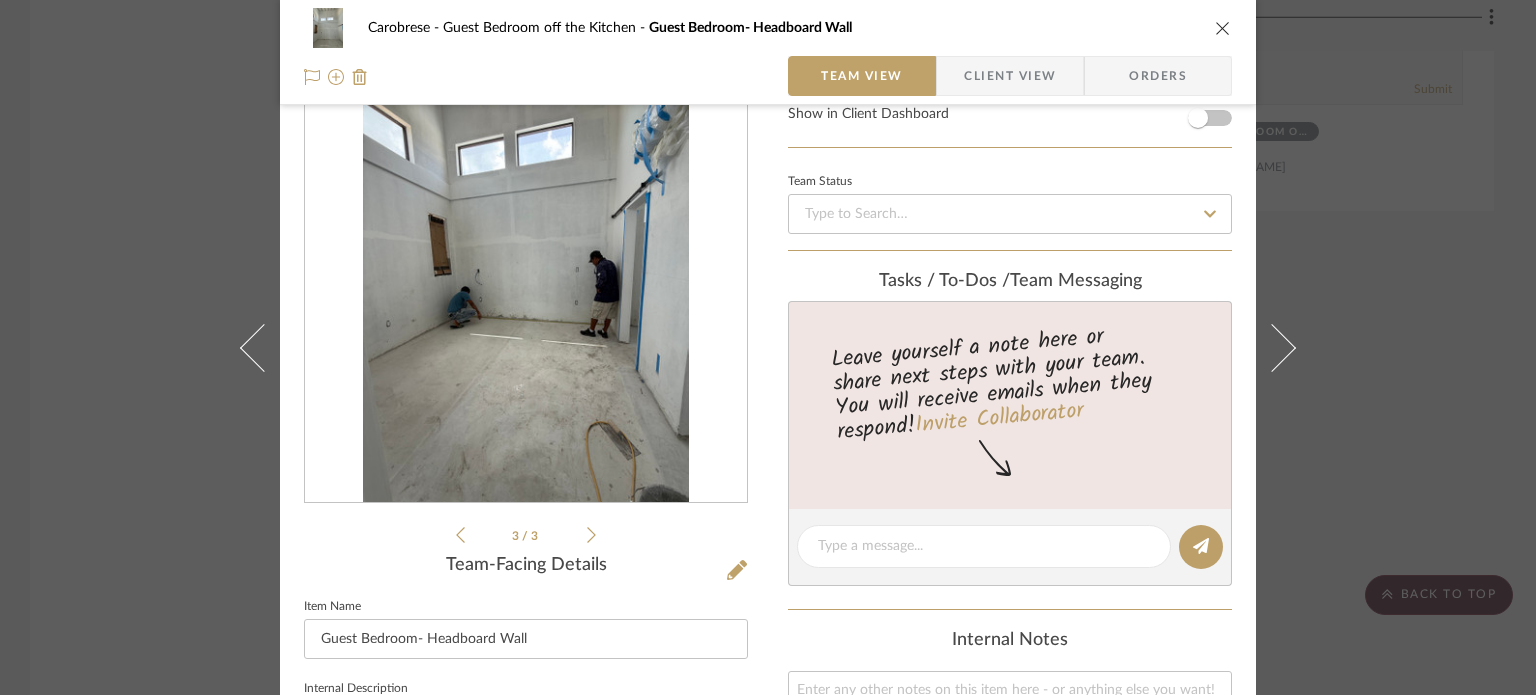 click 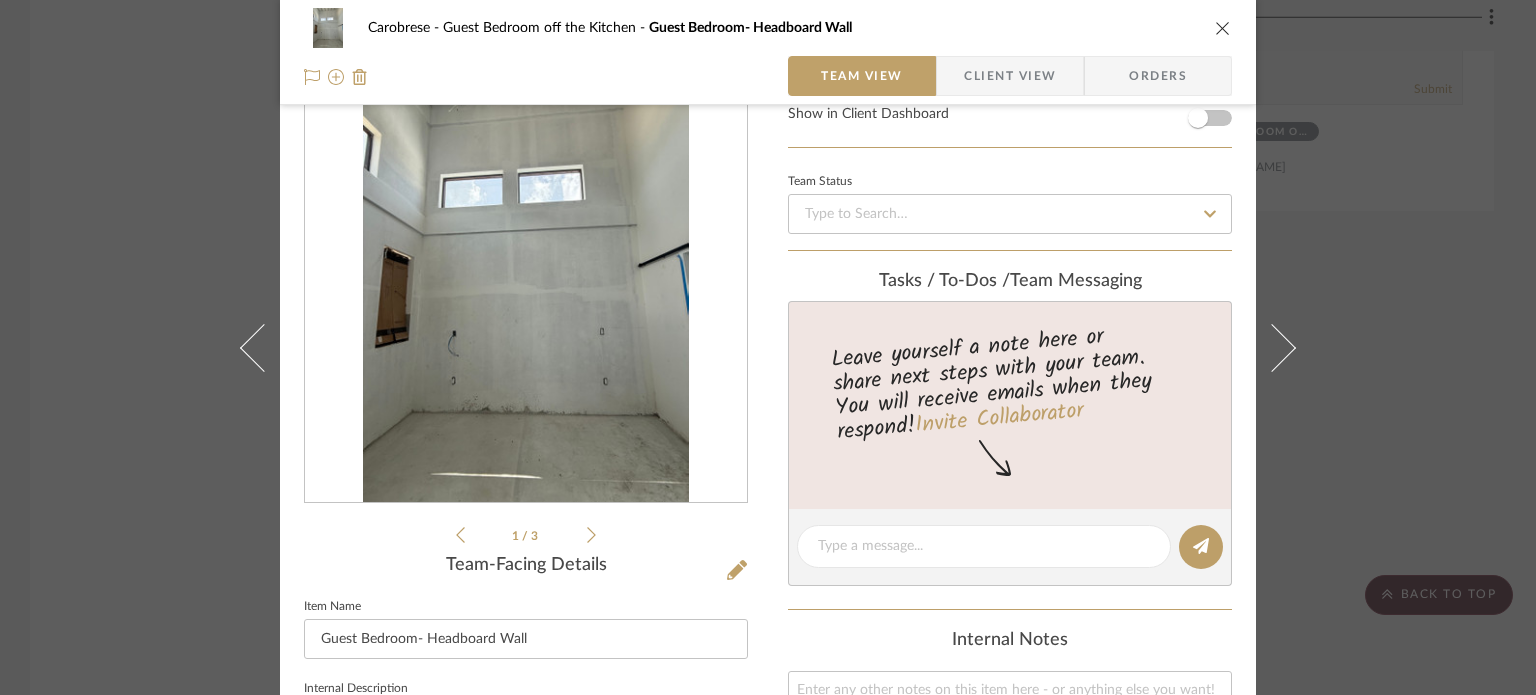 click 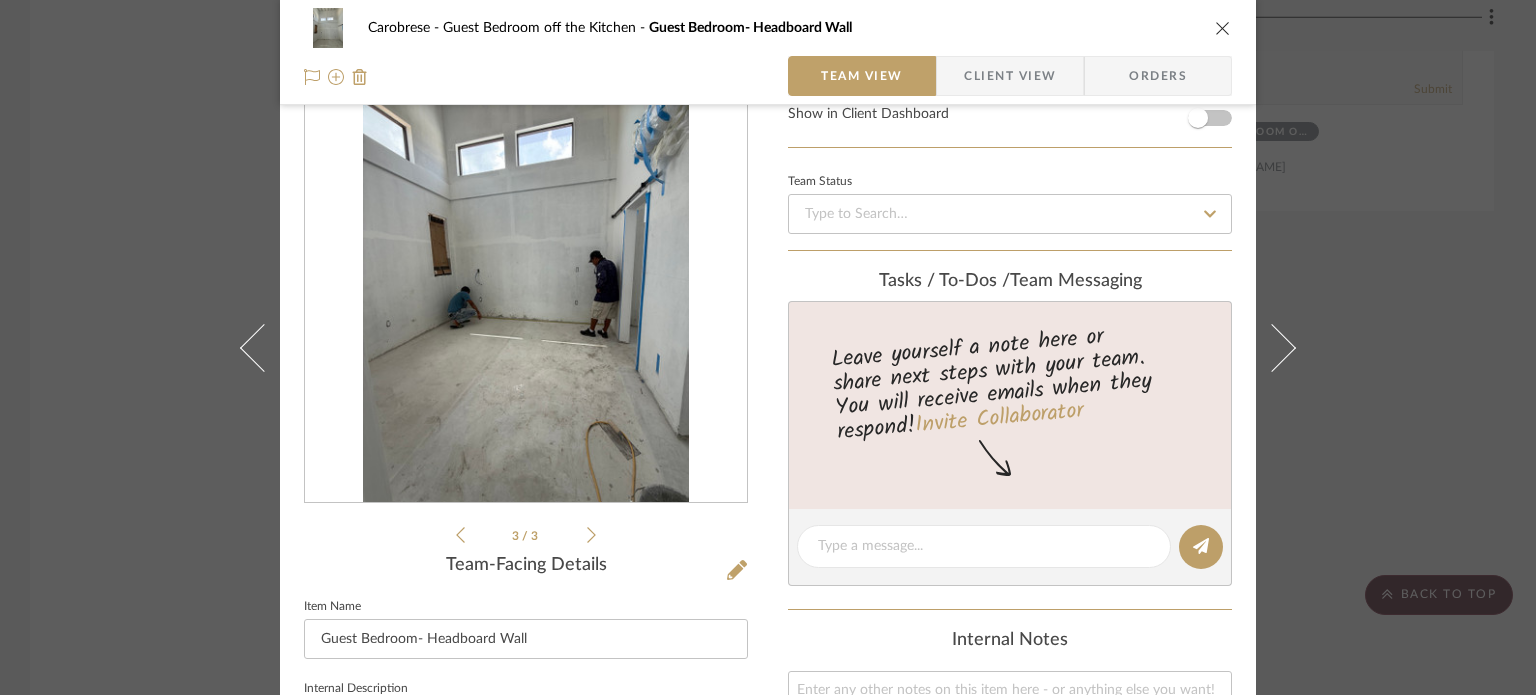 click on "3 / 3" at bounding box center (526, 535) 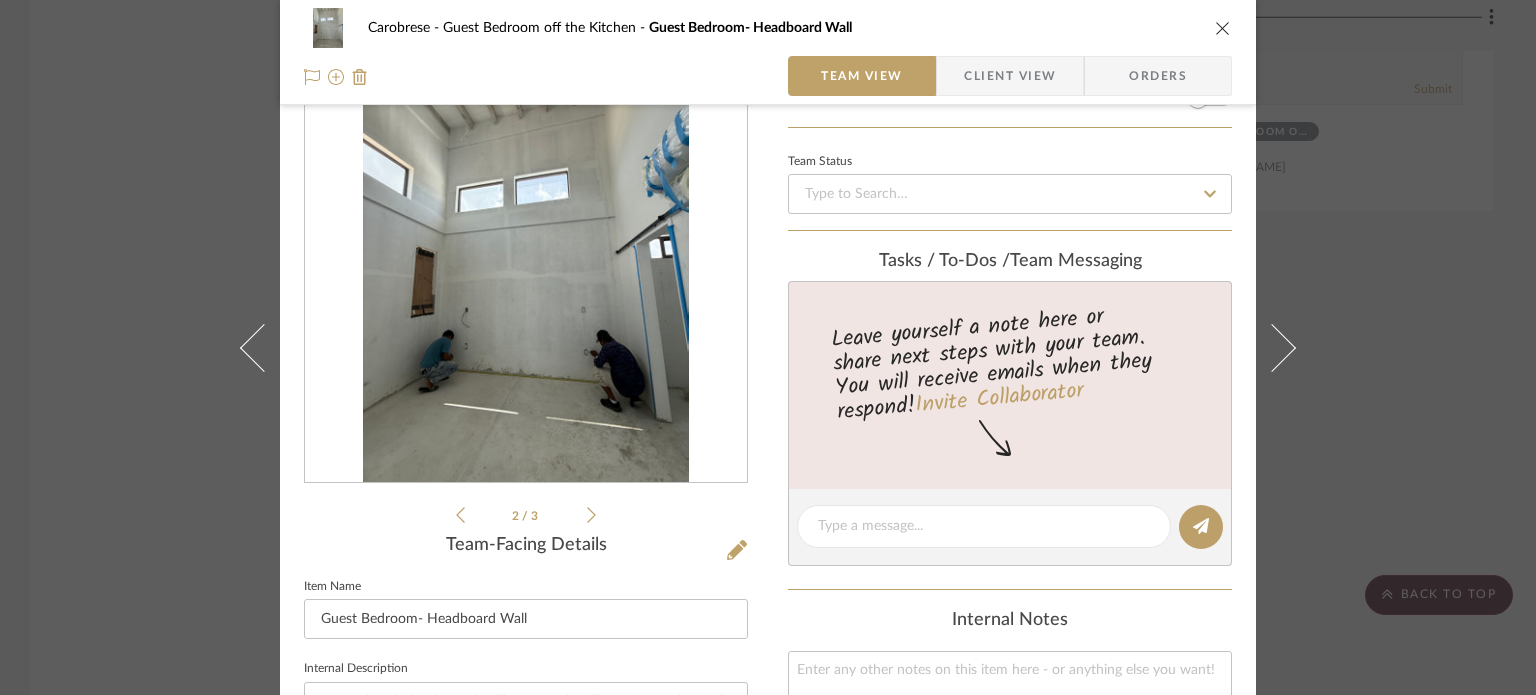 scroll, scrollTop: 84, scrollLeft: 0, axis: vertical 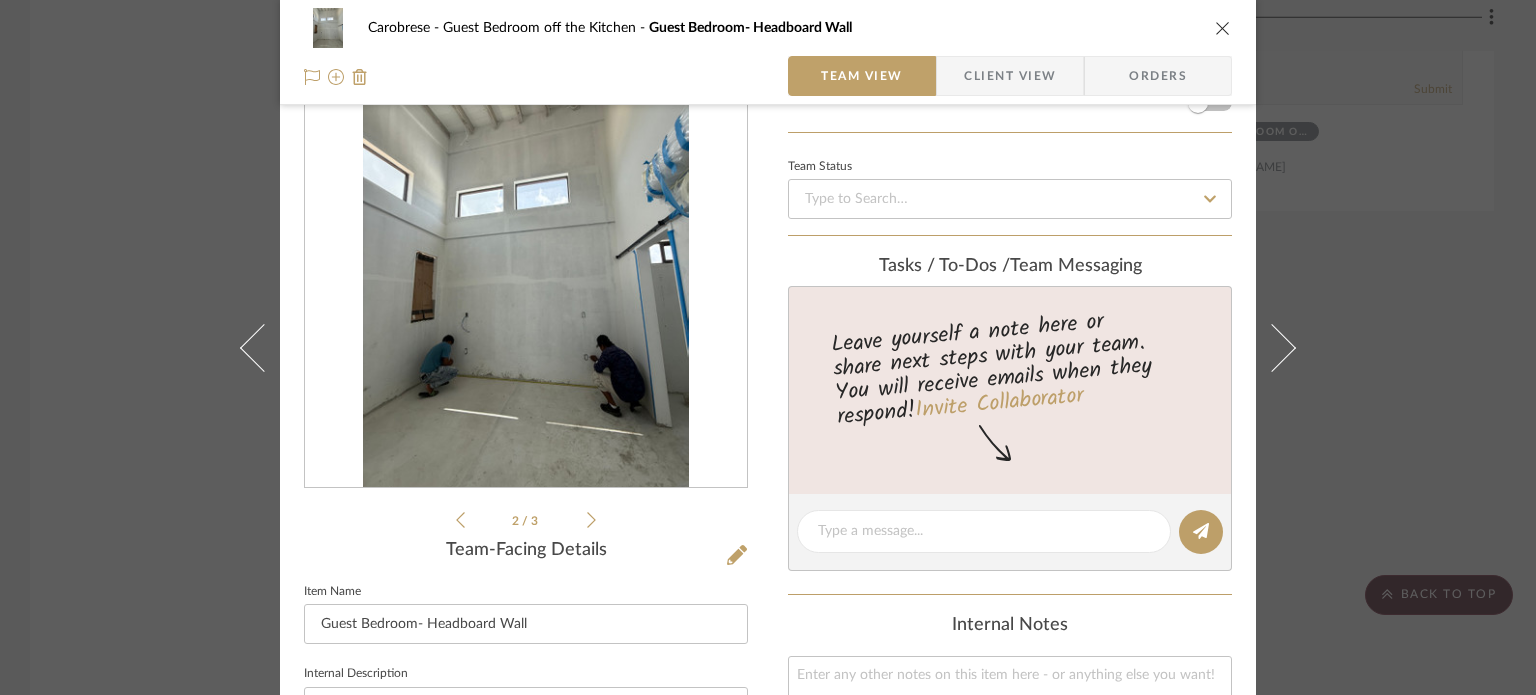 click 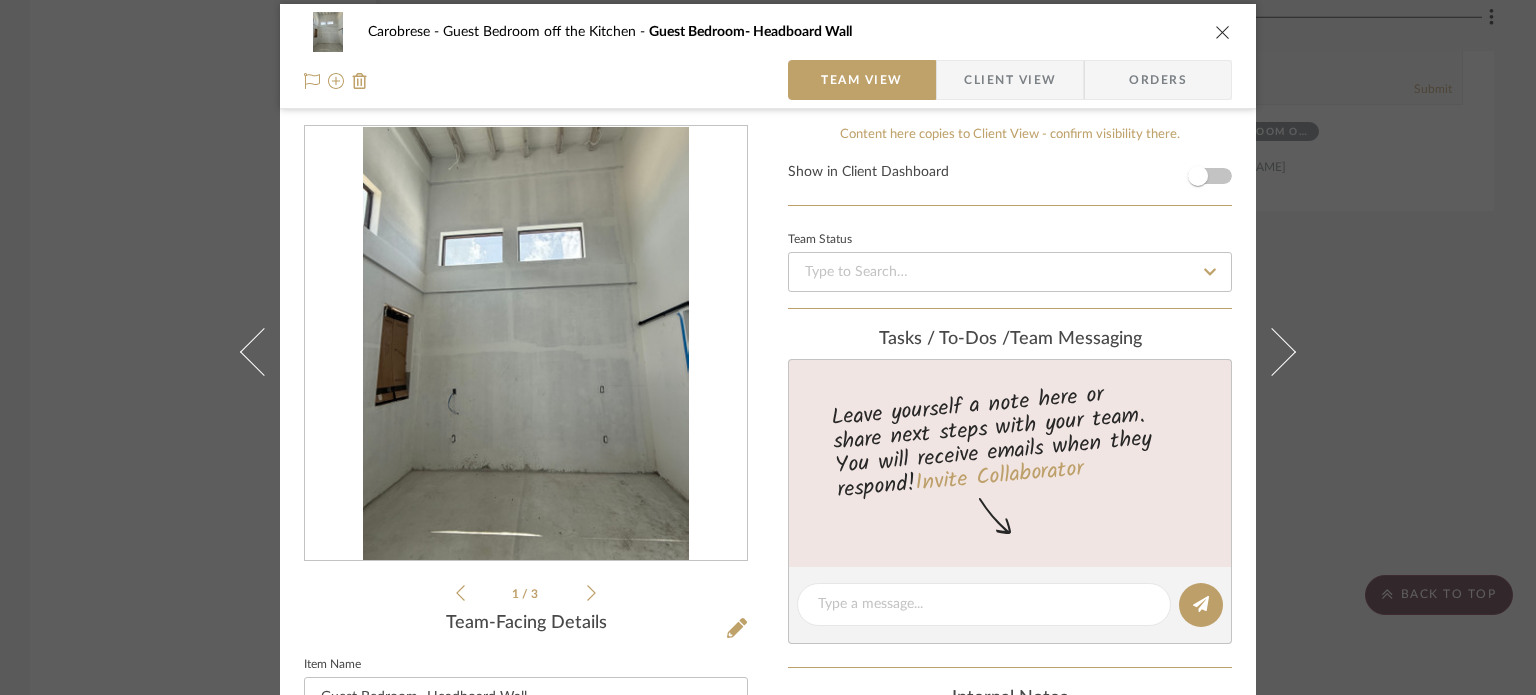 scroll, scrollTop: 0, scrollLeft: 0, axis: both 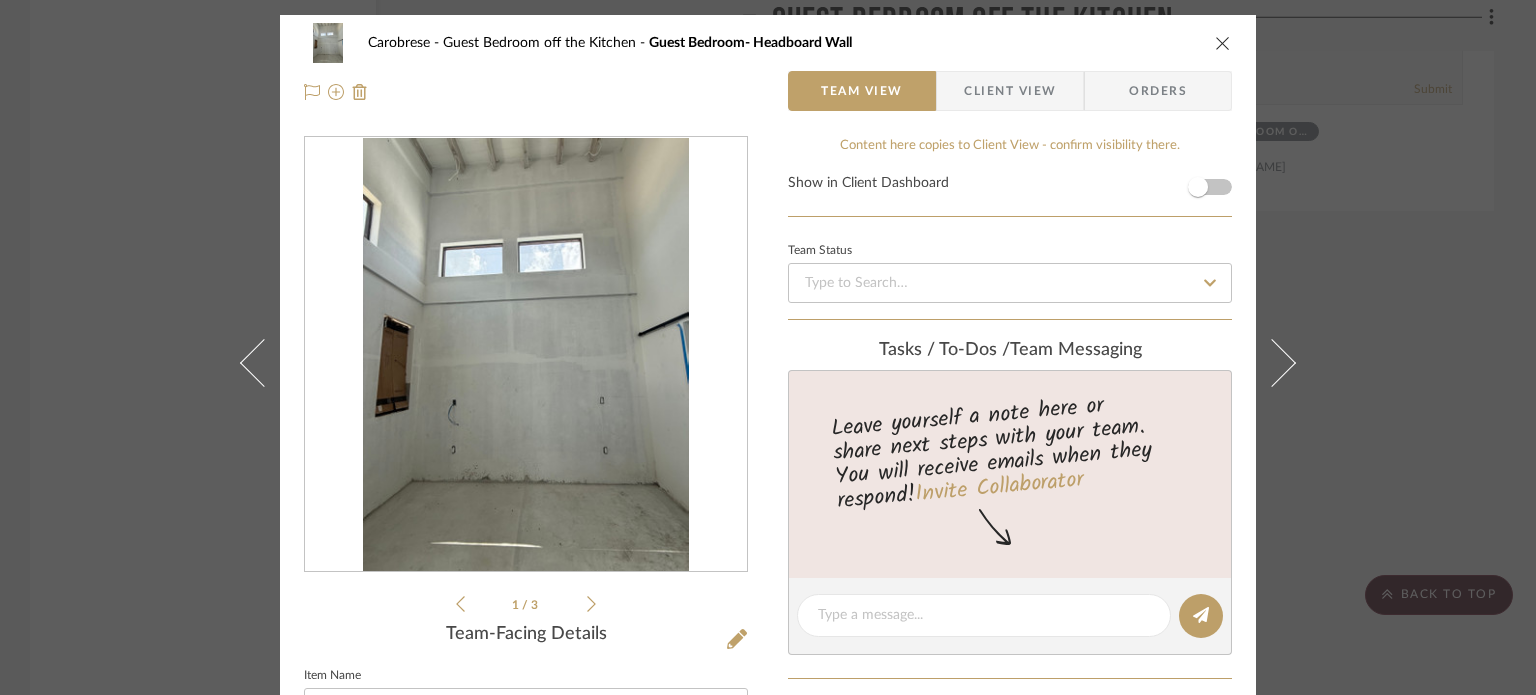 click at bounding box center [1223, 43] 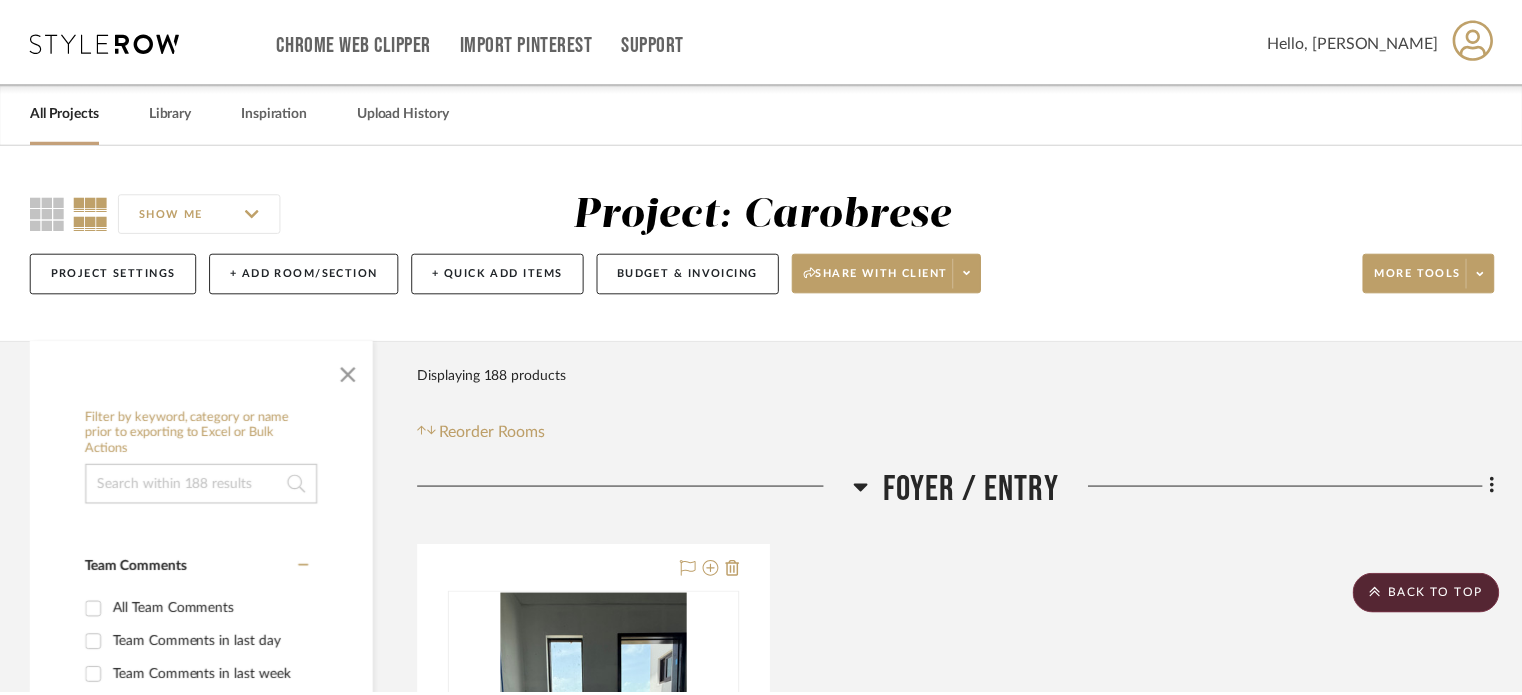 scroll, scrollTop: 16270, scrollLeft: 0, axis: vertical 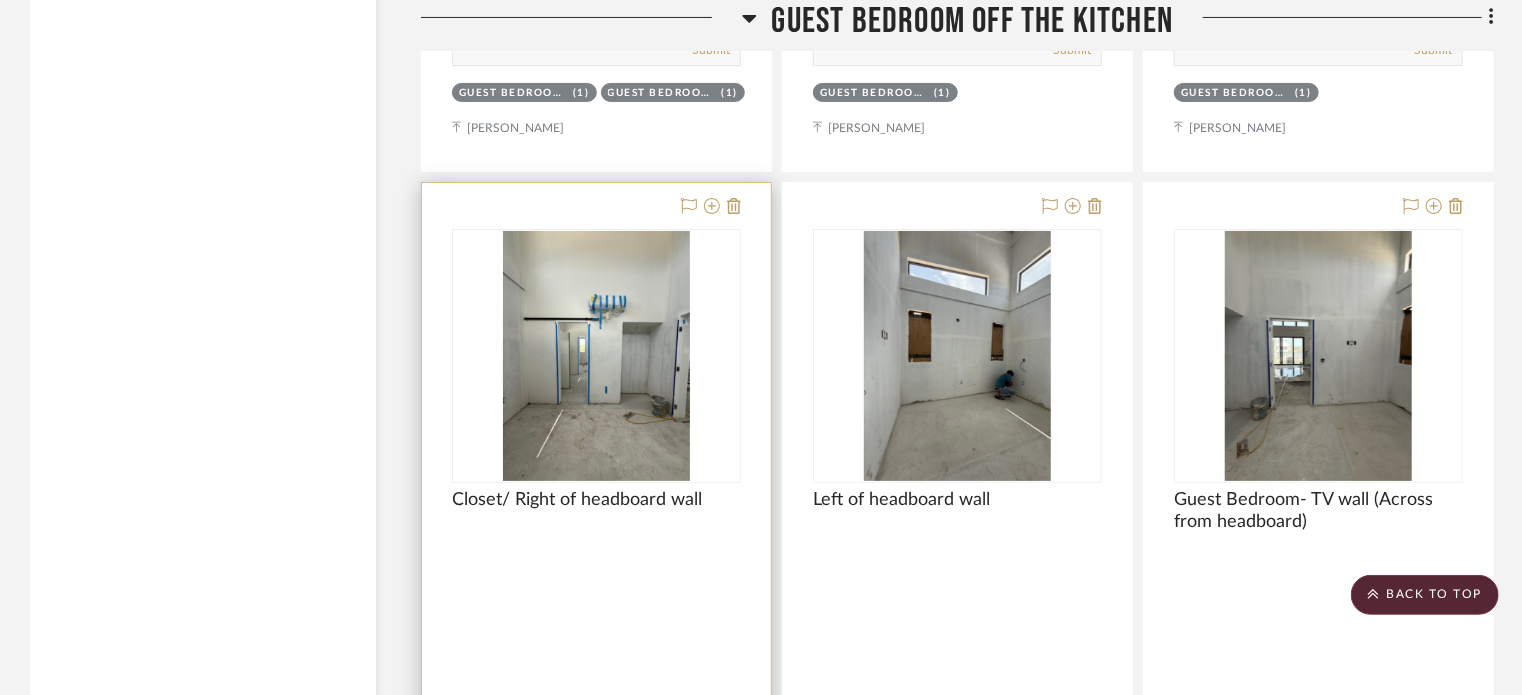 click at bounding box center [597, 356] 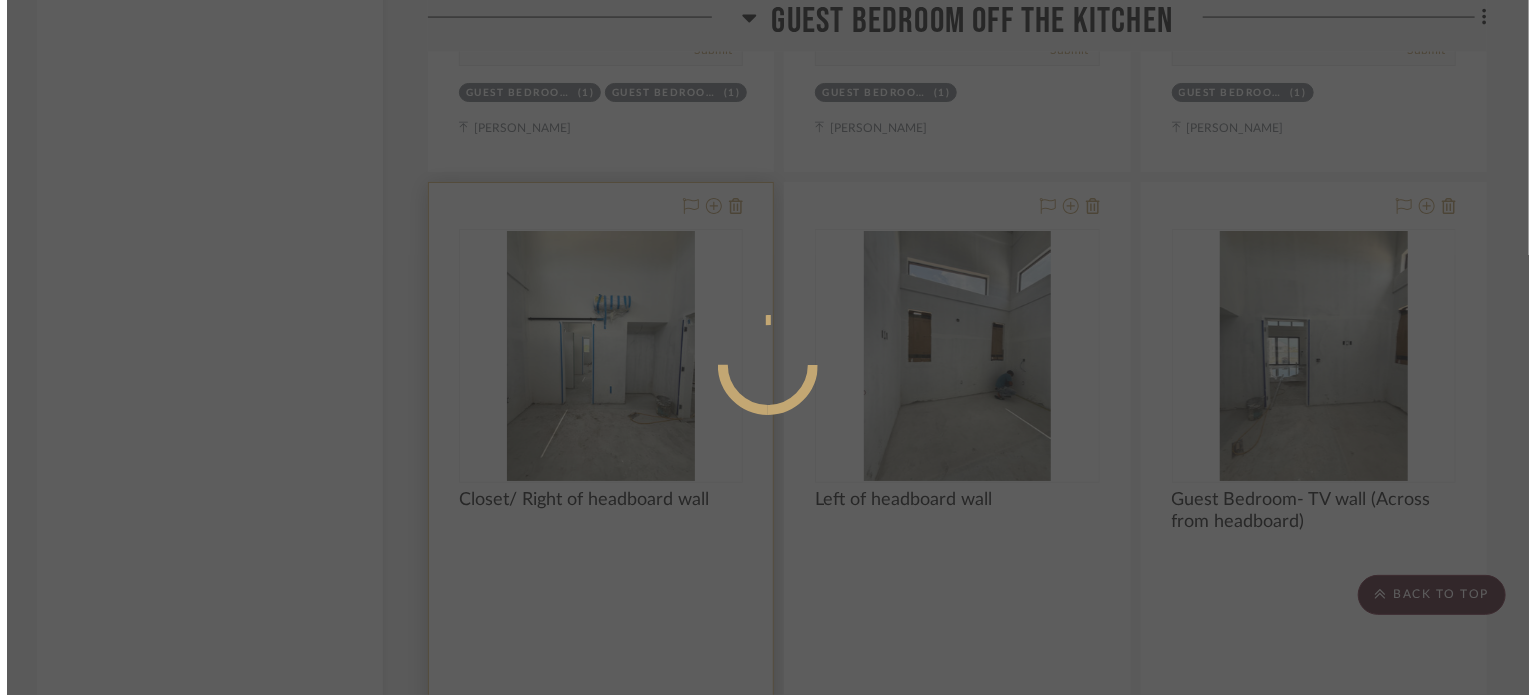 scroll, scrollTop: 0, scrollLeft: 0, axis: both 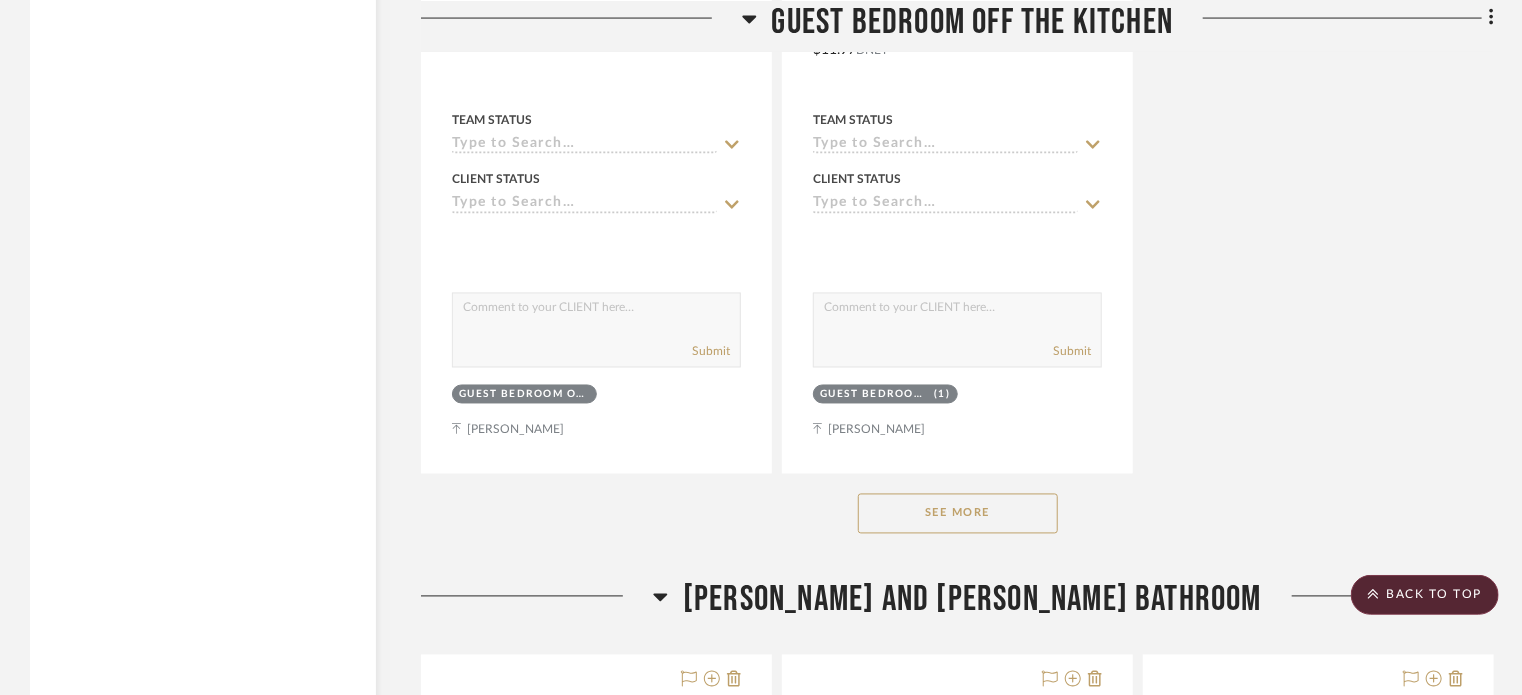 click on "See More" 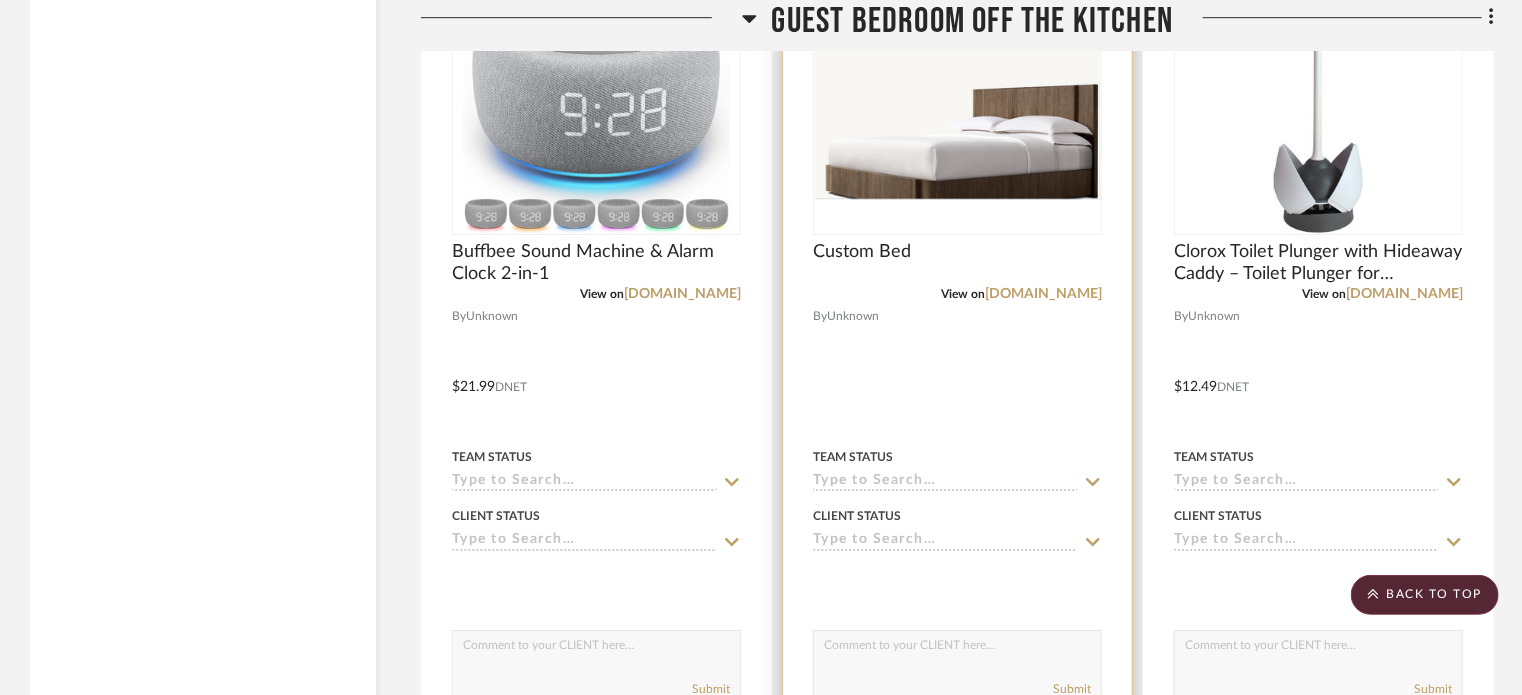 click at bounding box center (958, 107) 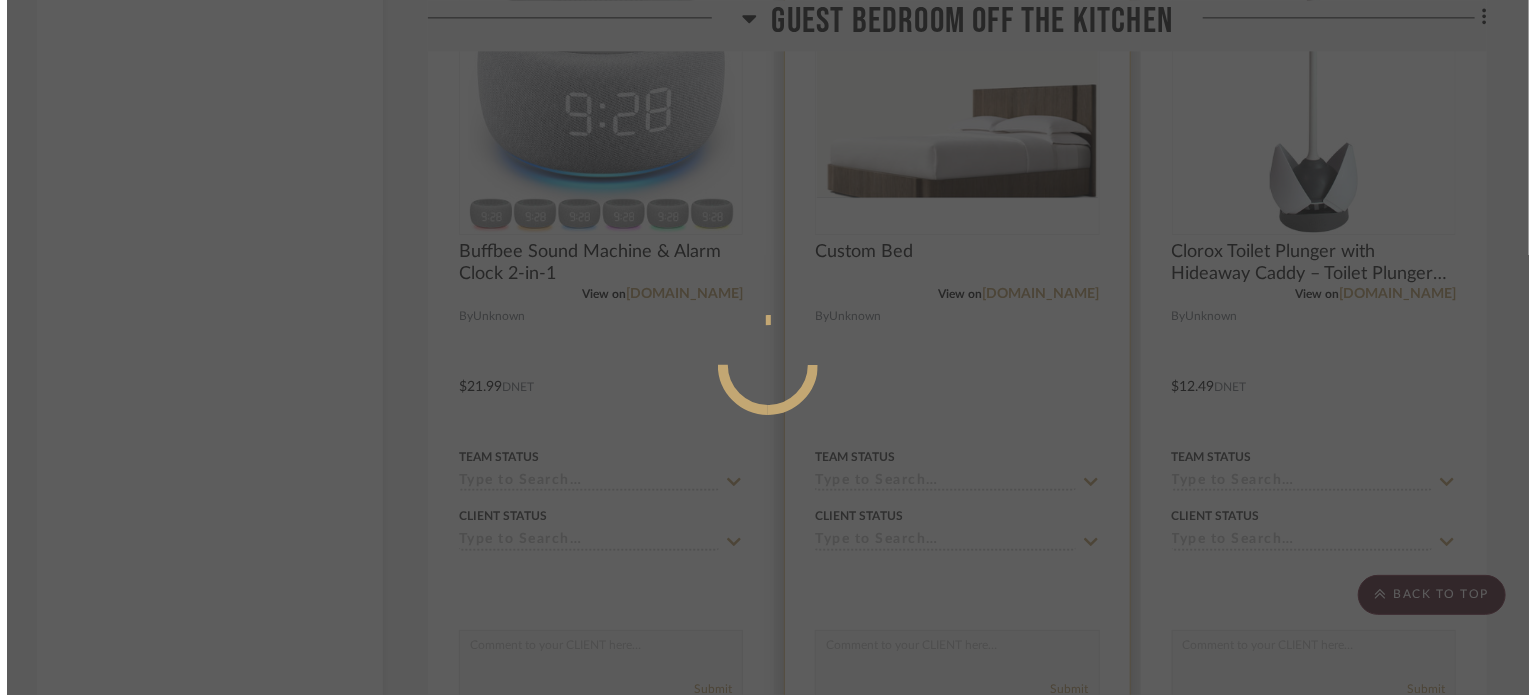 scroll, scrollTop: 0, scrollLeft: 0, axis: both 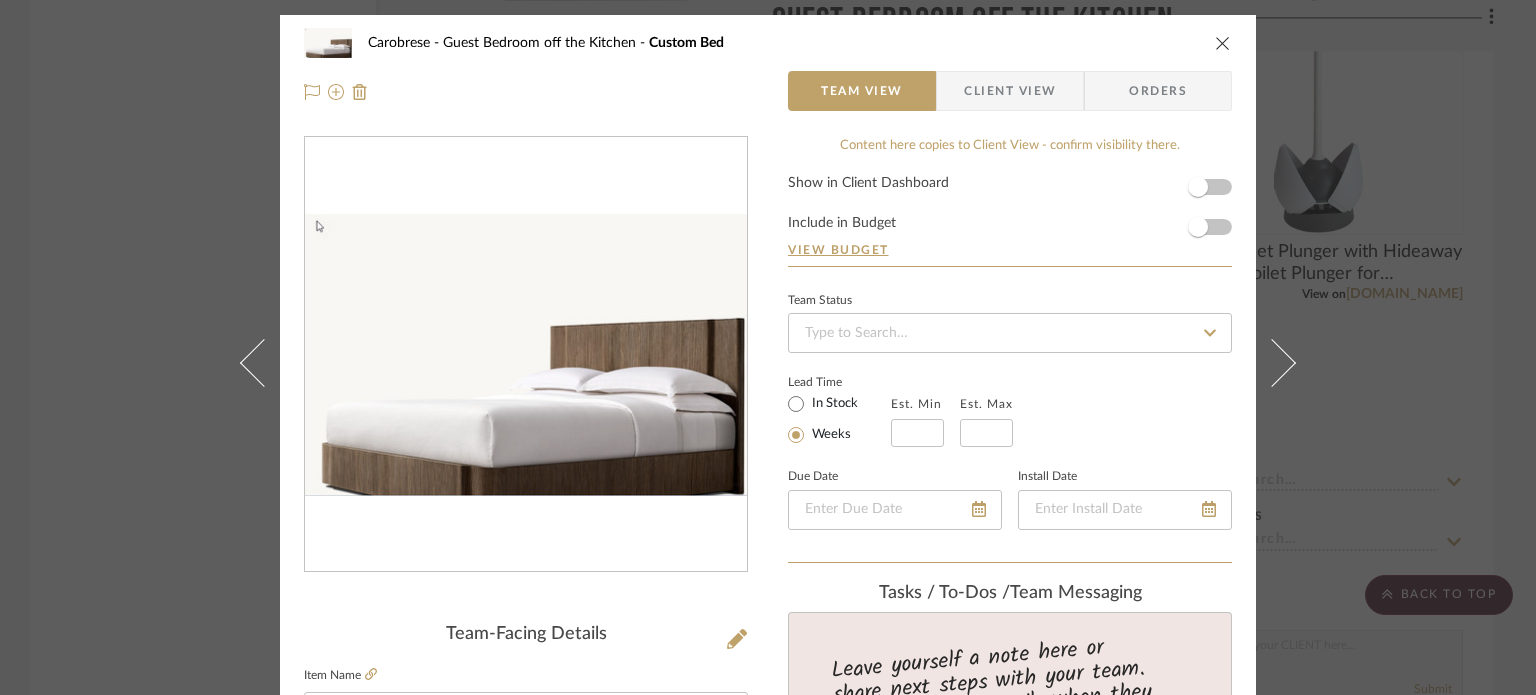 click on "Client View" at bounding box center [1010, 91] 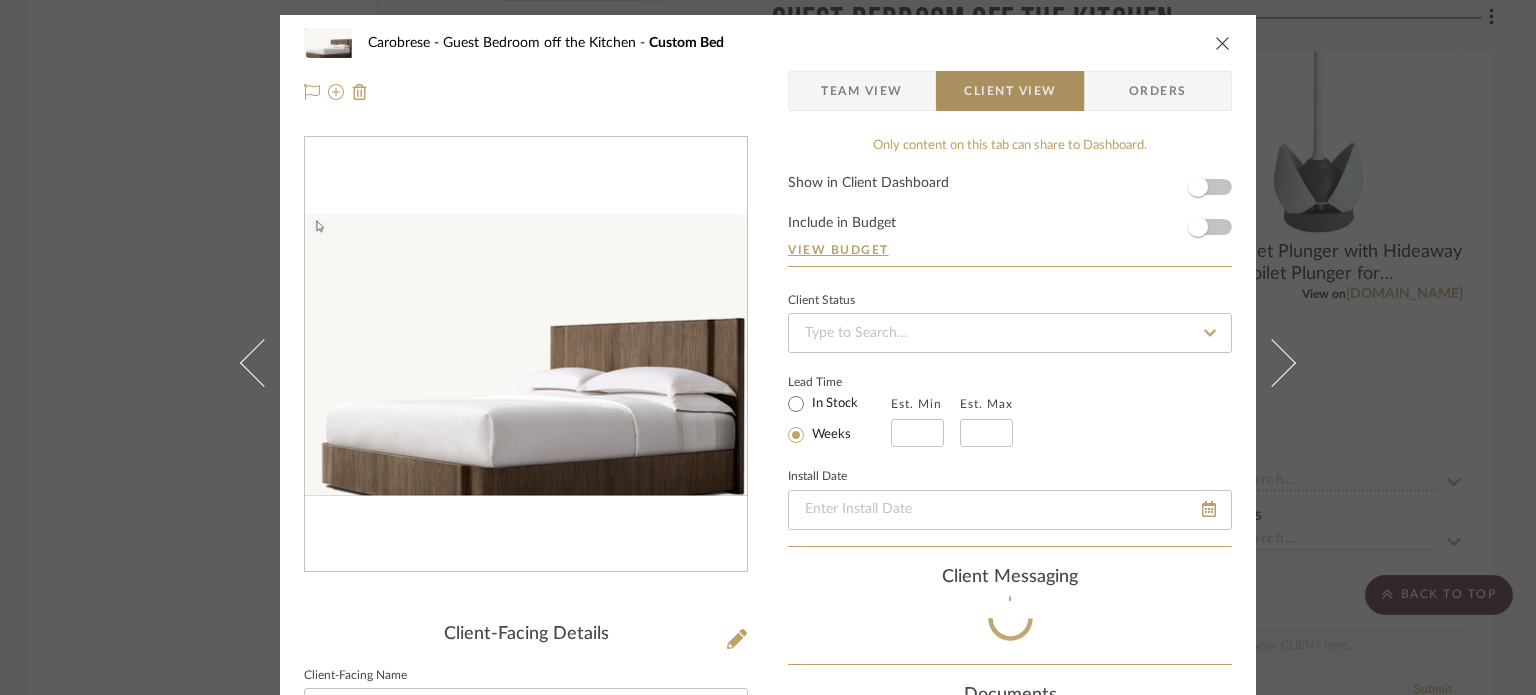 type 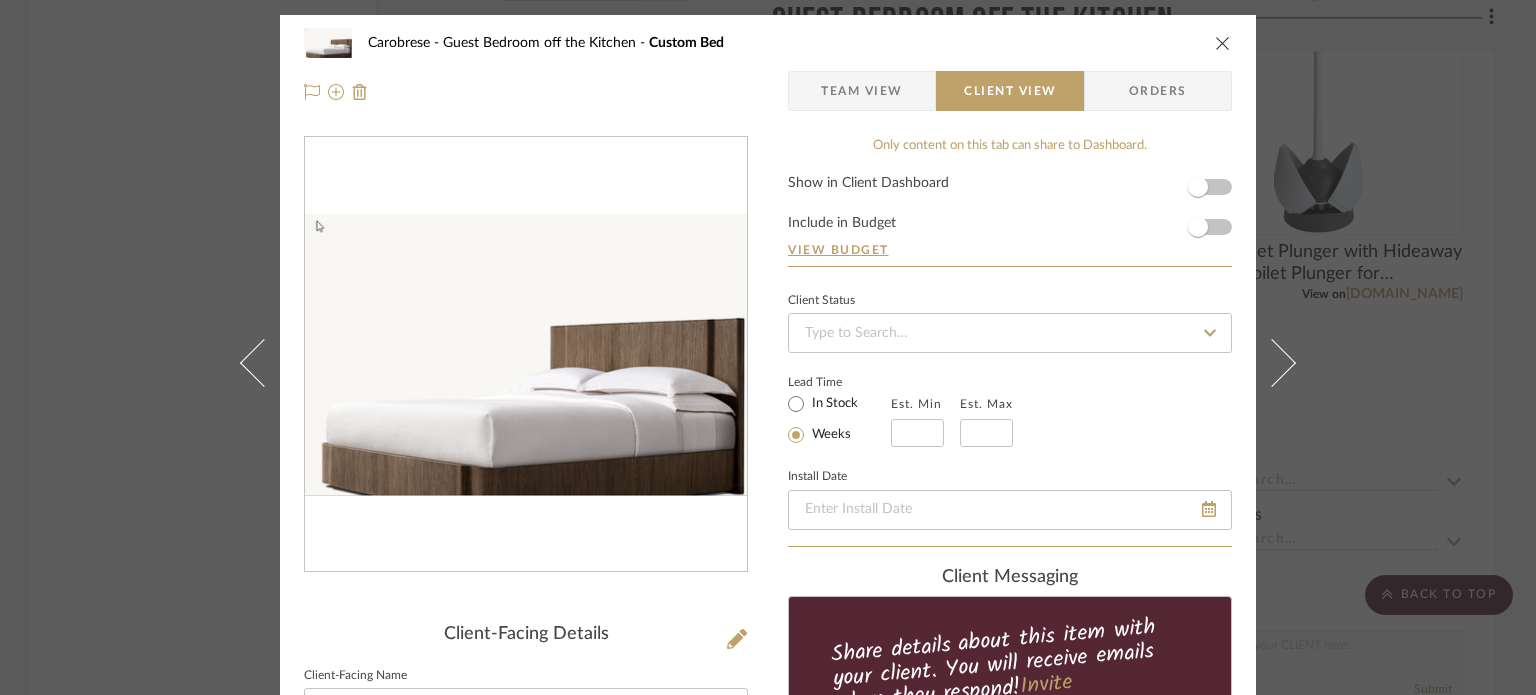 click on "Client View" at bounding box center [1010, 91] 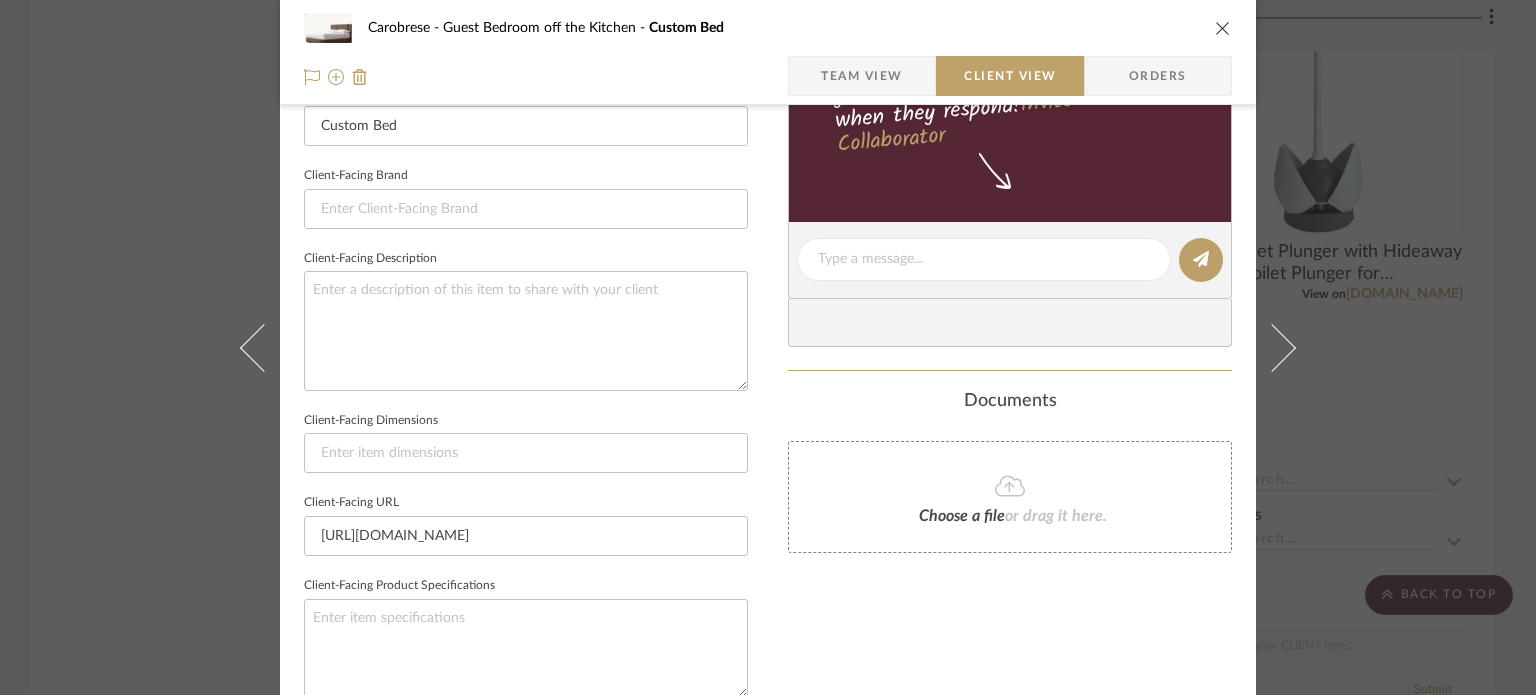 scroll, scrollTop: 592, scrollLeft: 0, axis: vertical 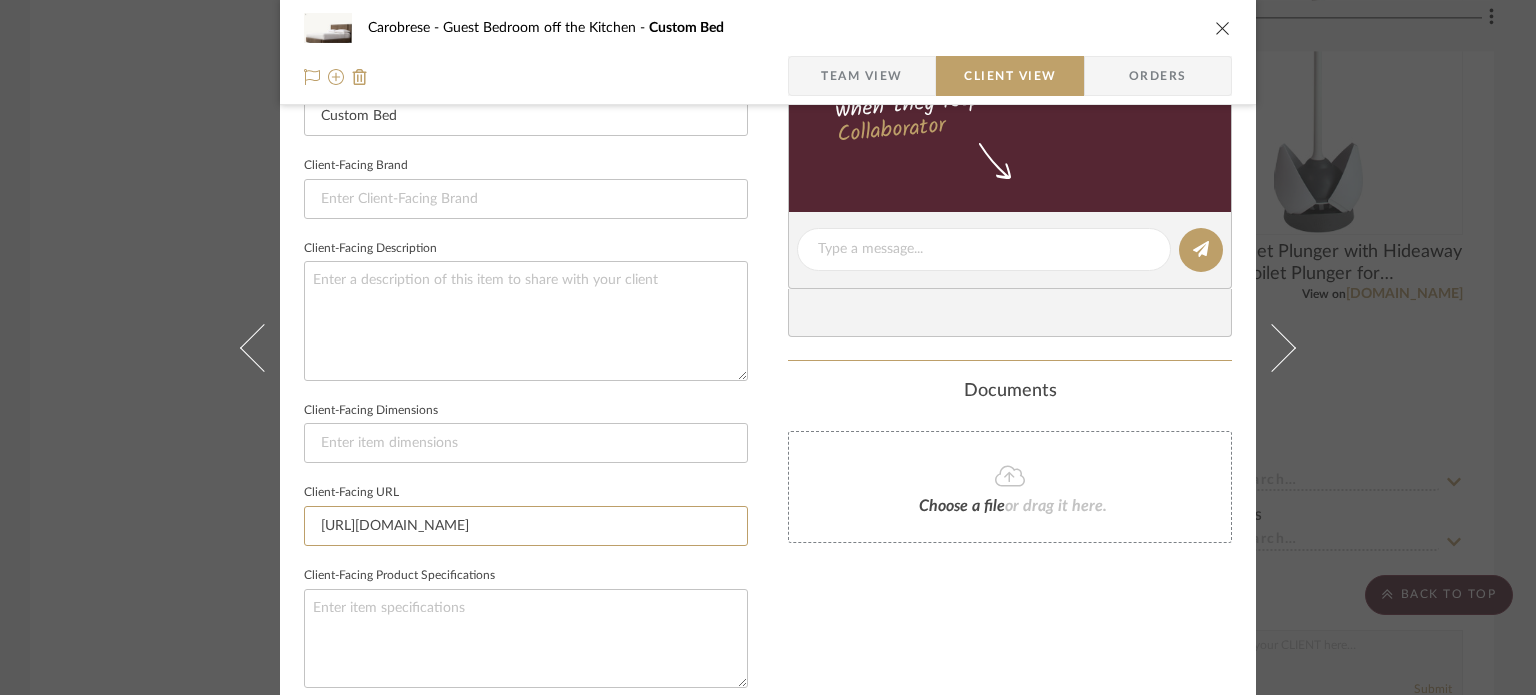 drag, startPoint x: 734, startPoint y: 525, endPoint x: 276, endPoint y: 504, distance: 458.4812 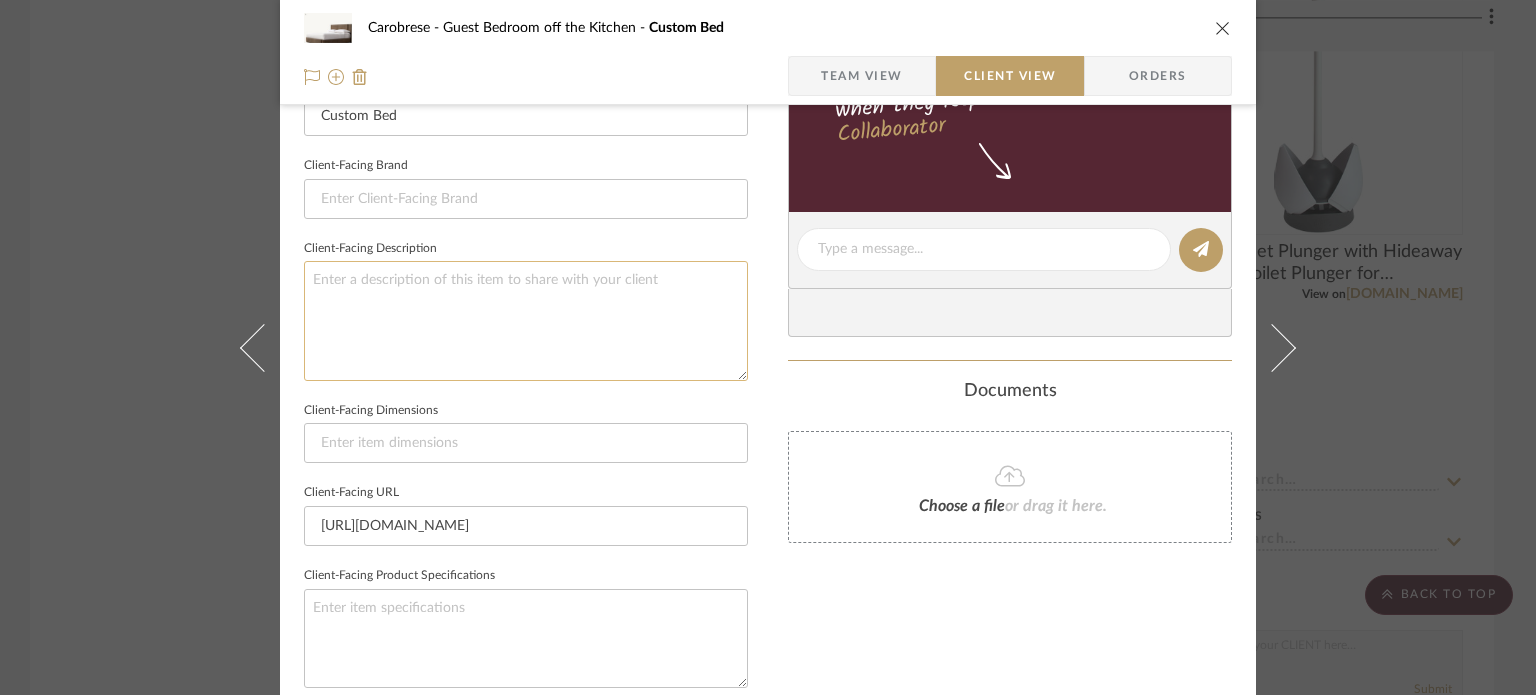 click 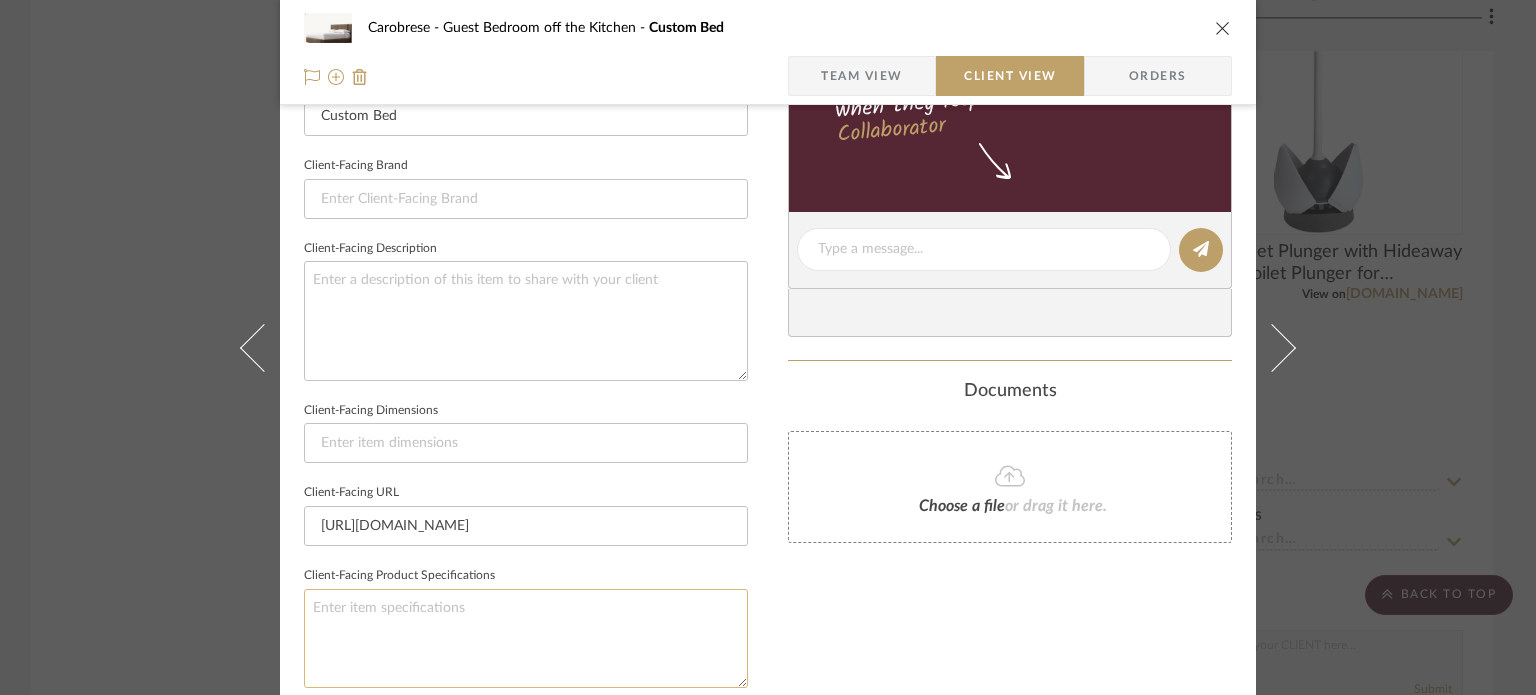 click 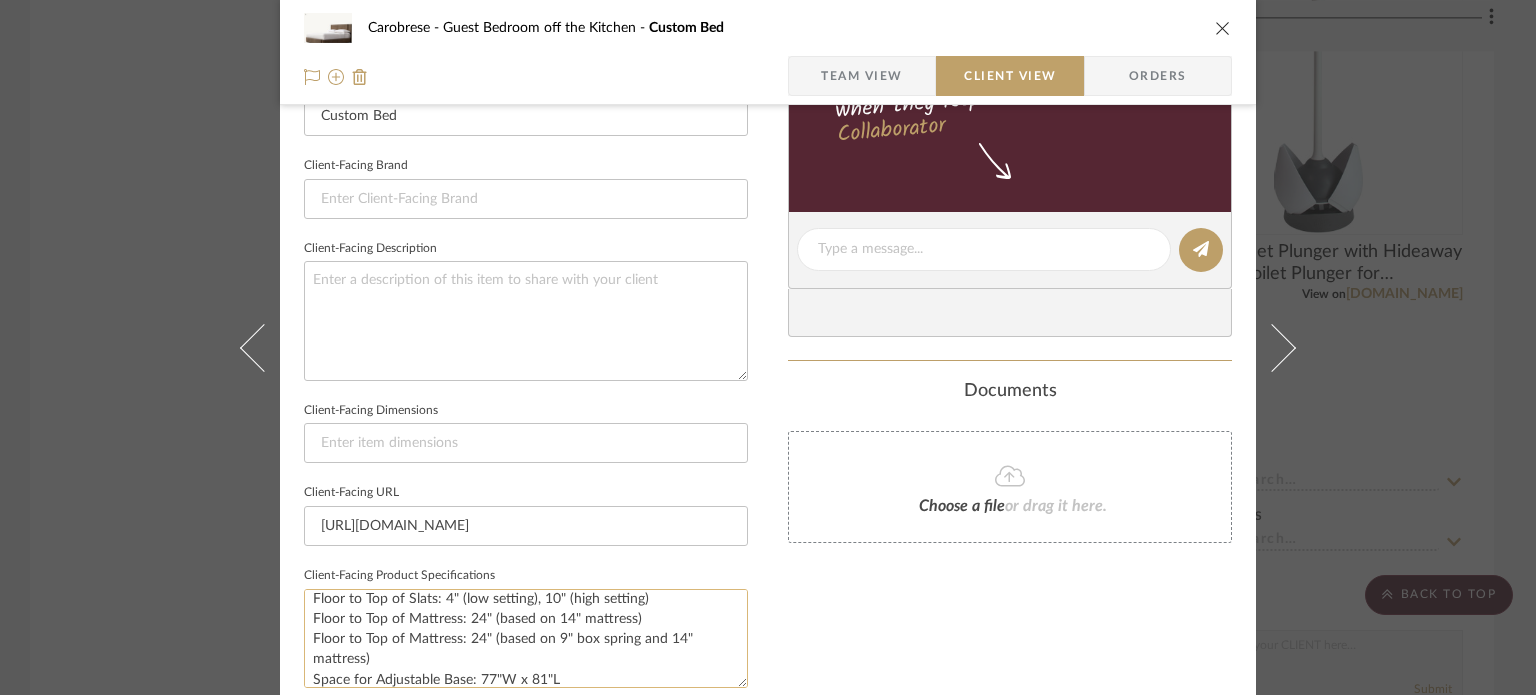 scroll, scrollTop: 90, scrollLeft: 0, axis: vertical 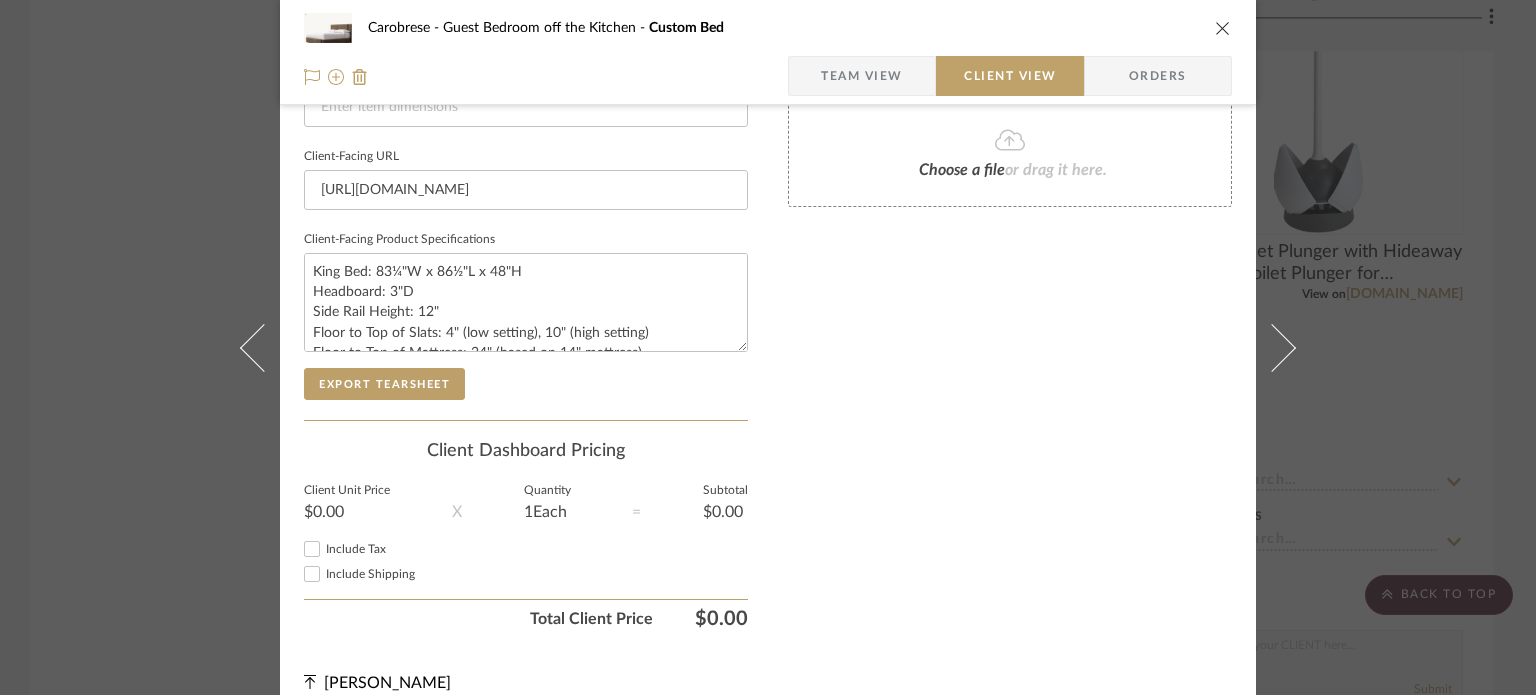 type on "King Bed: 83¼"W x 86½"L x 48"H
Headboard: 3"D
Side Rail Height: 12"
Floor to Top of Slats: 4" (low setting), 10" (high setting)
Floor to Top of Mattress: 24" (based on 14" mattress)
Floor to Top of Mattress: 24" (based on 9" box spring and 14" mattress)
Space for Adjustable Base: 77"W x 81"L" 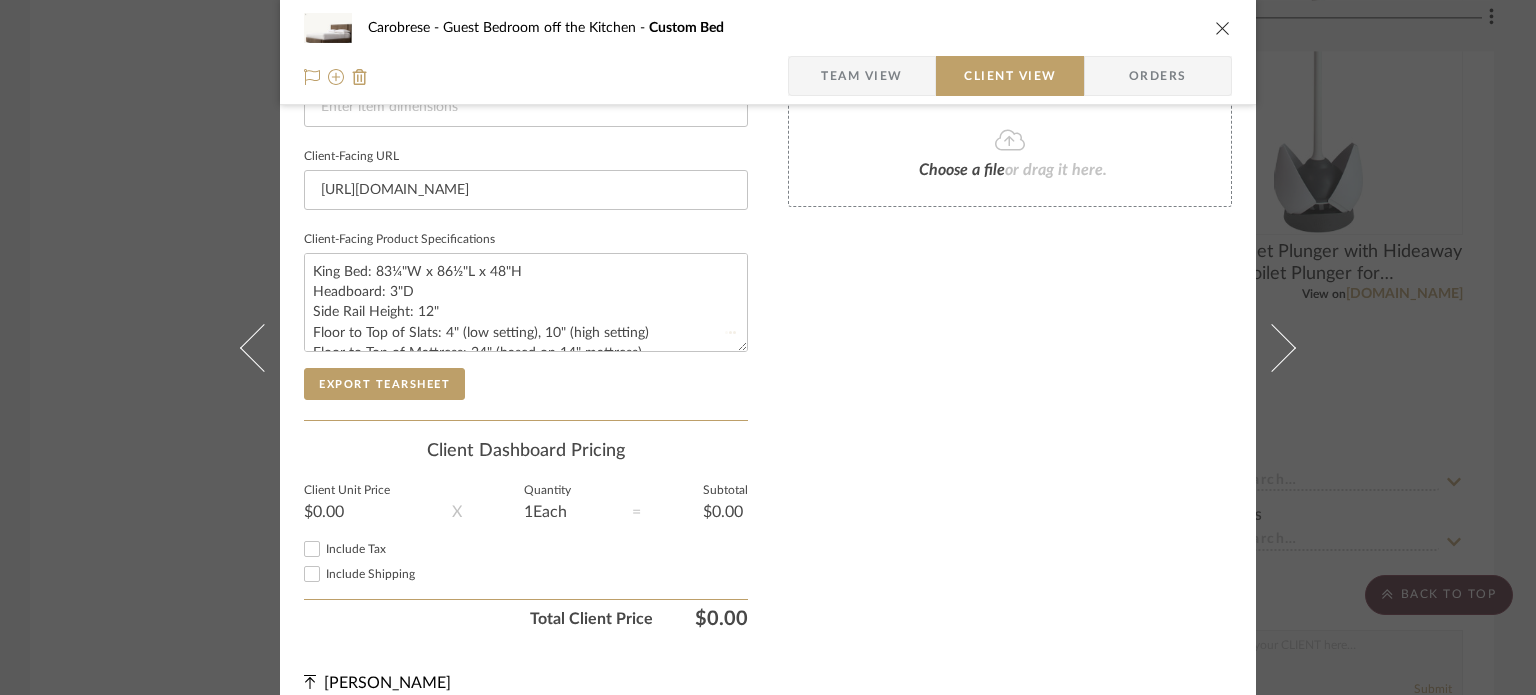 type 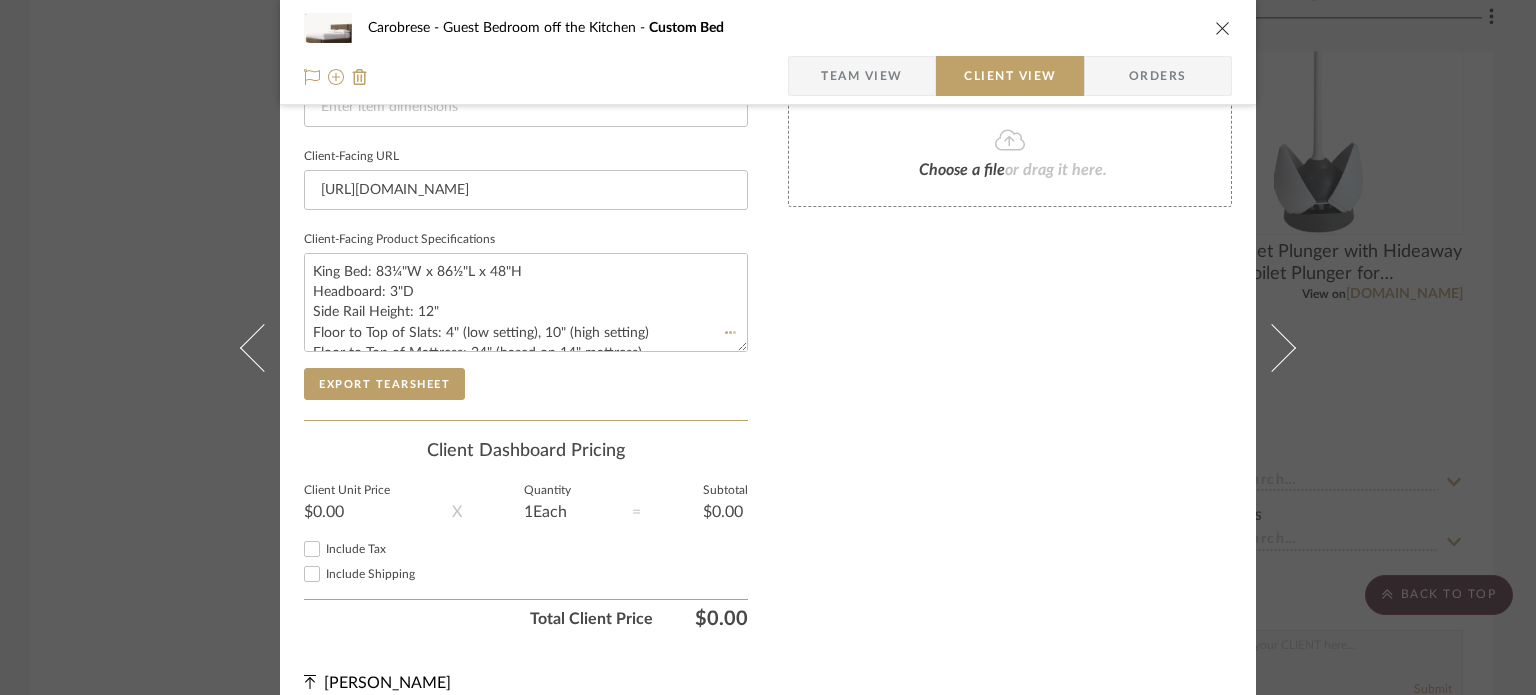 type 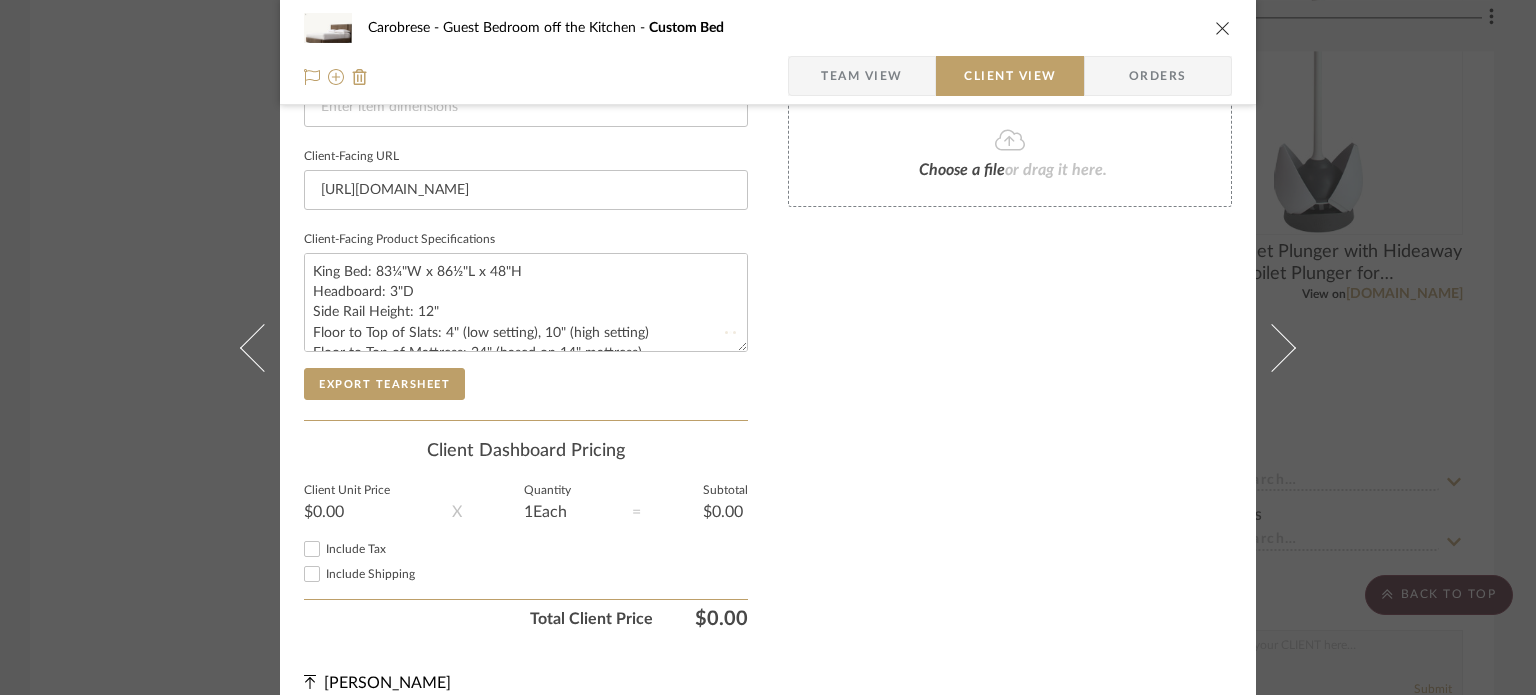 type 